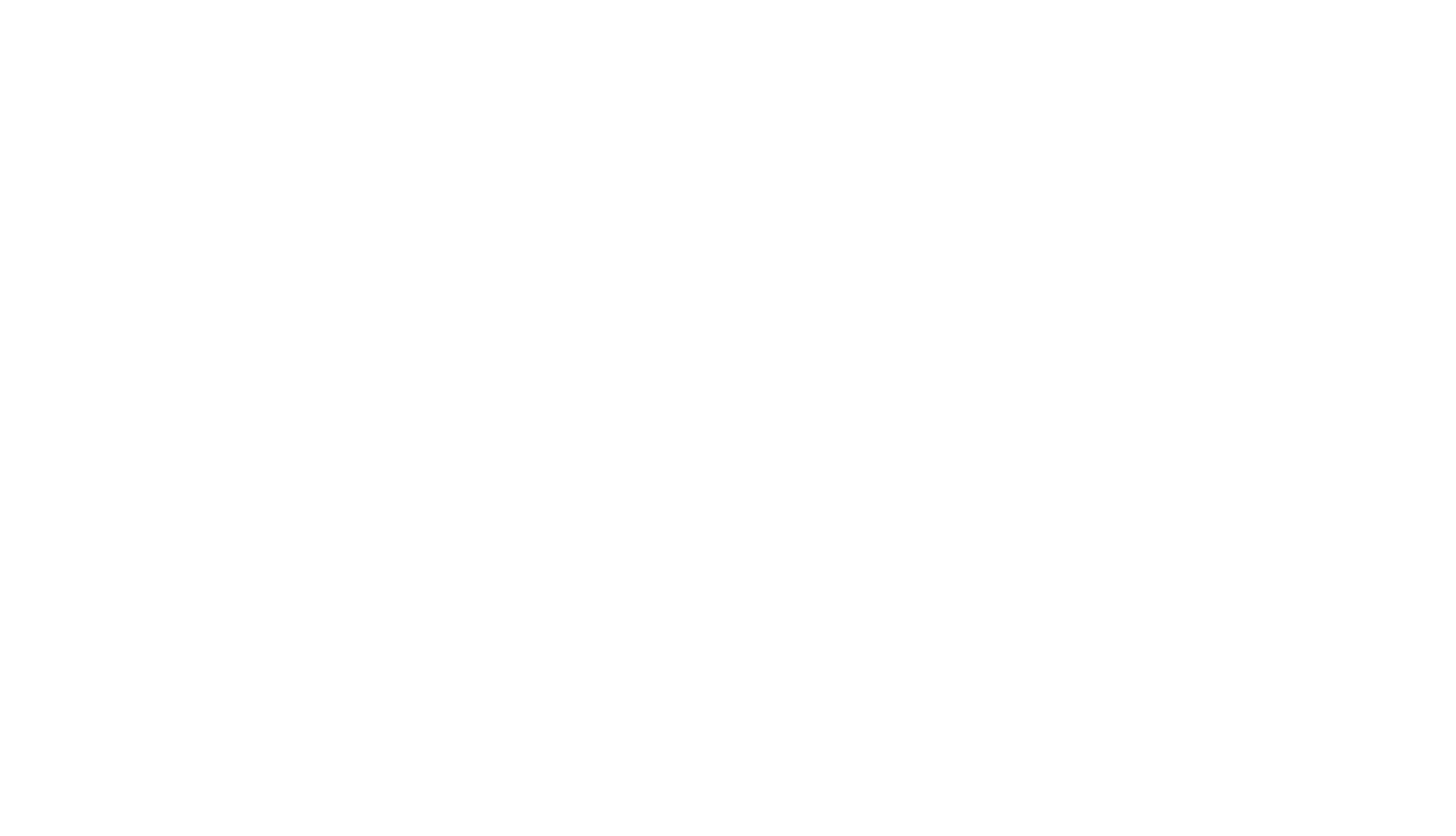 scroll, scrollTop: 0, scrollLeft: 0, axis: both 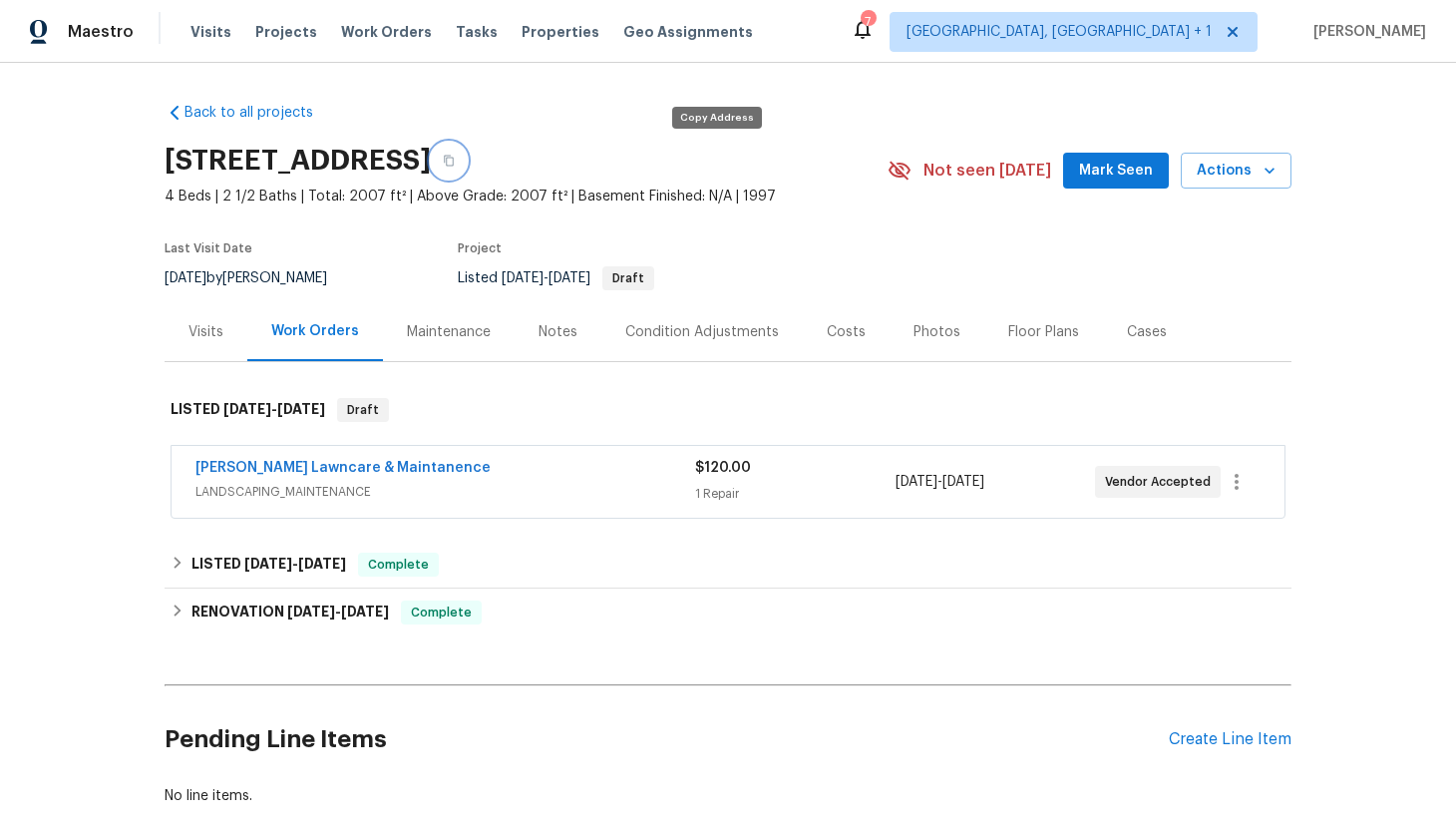 click 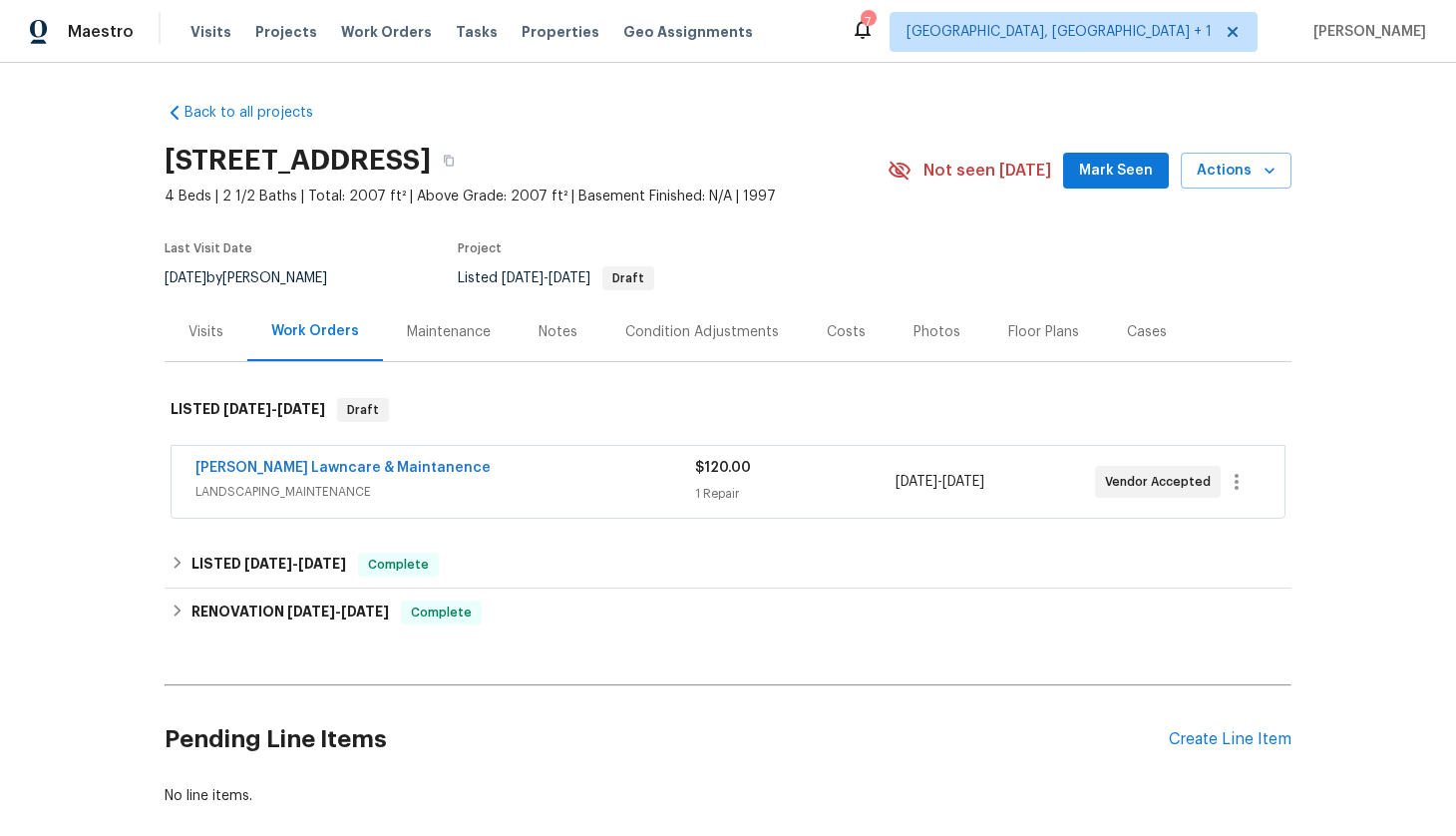 click on "Visits" at bounding box center [205, 332] 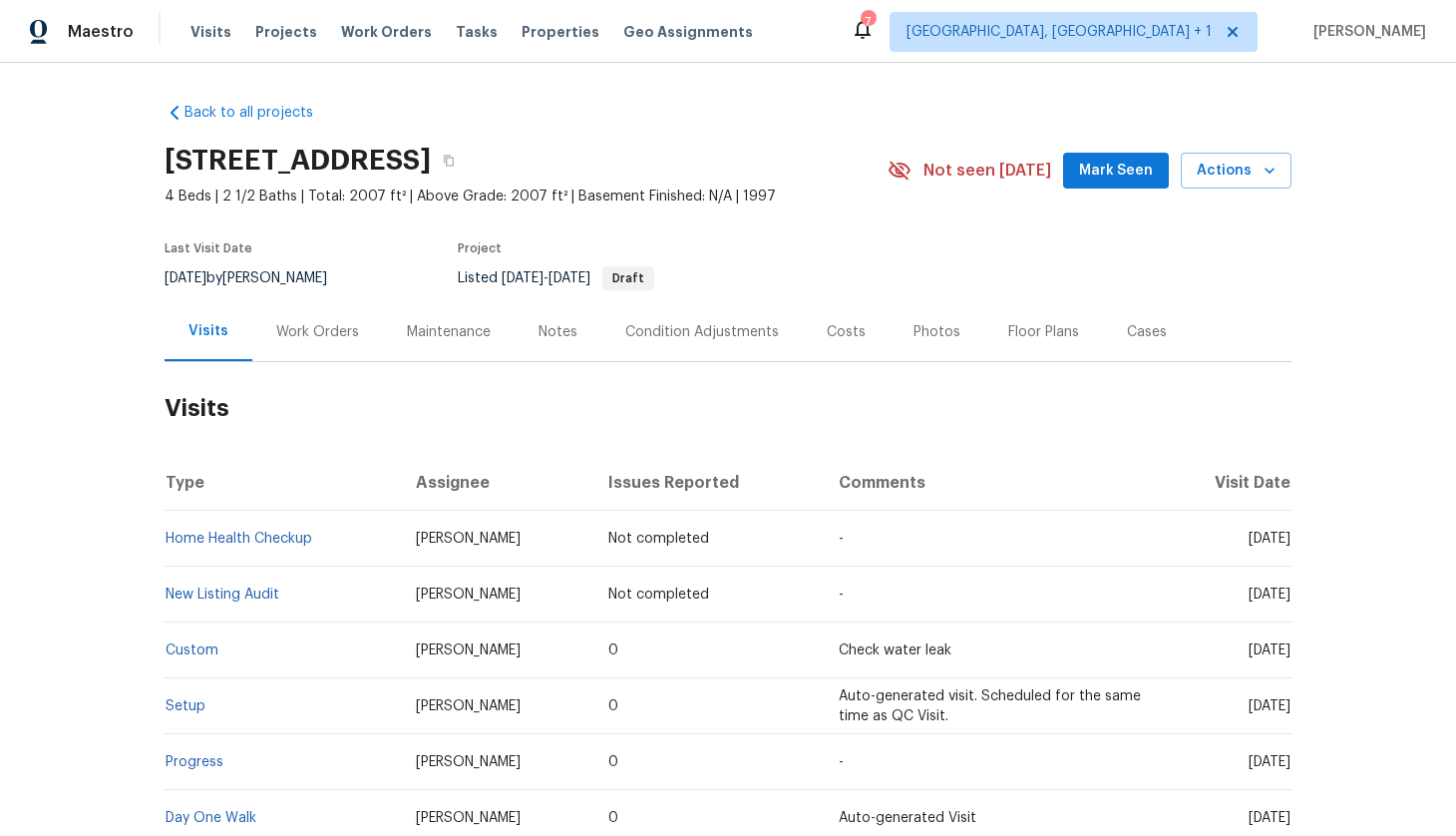 scroll, scrollTop: 201, scrollLeft: 0, axis: vertical 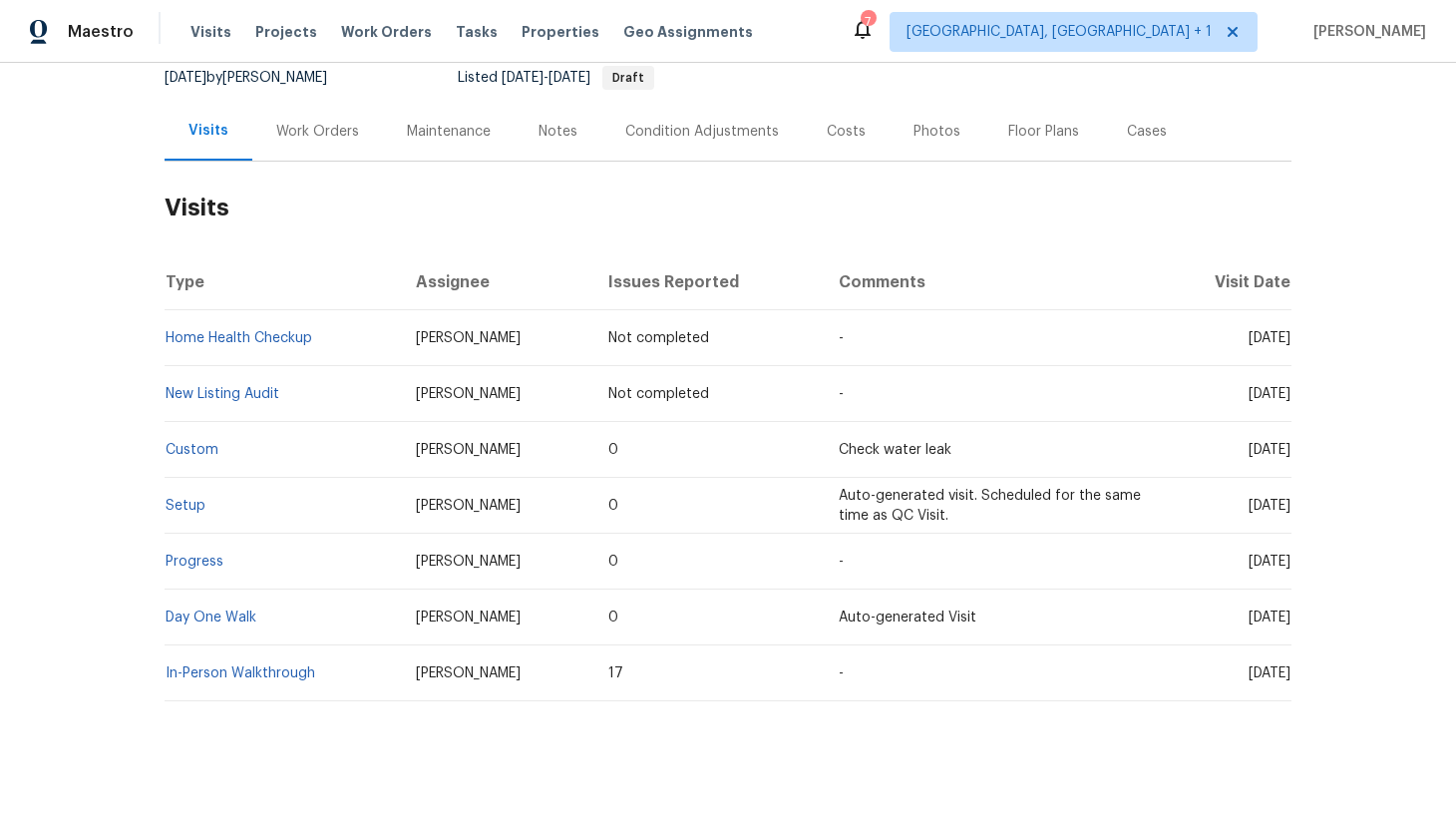 click on "Day One Walk" at bounding box center (282, 618) 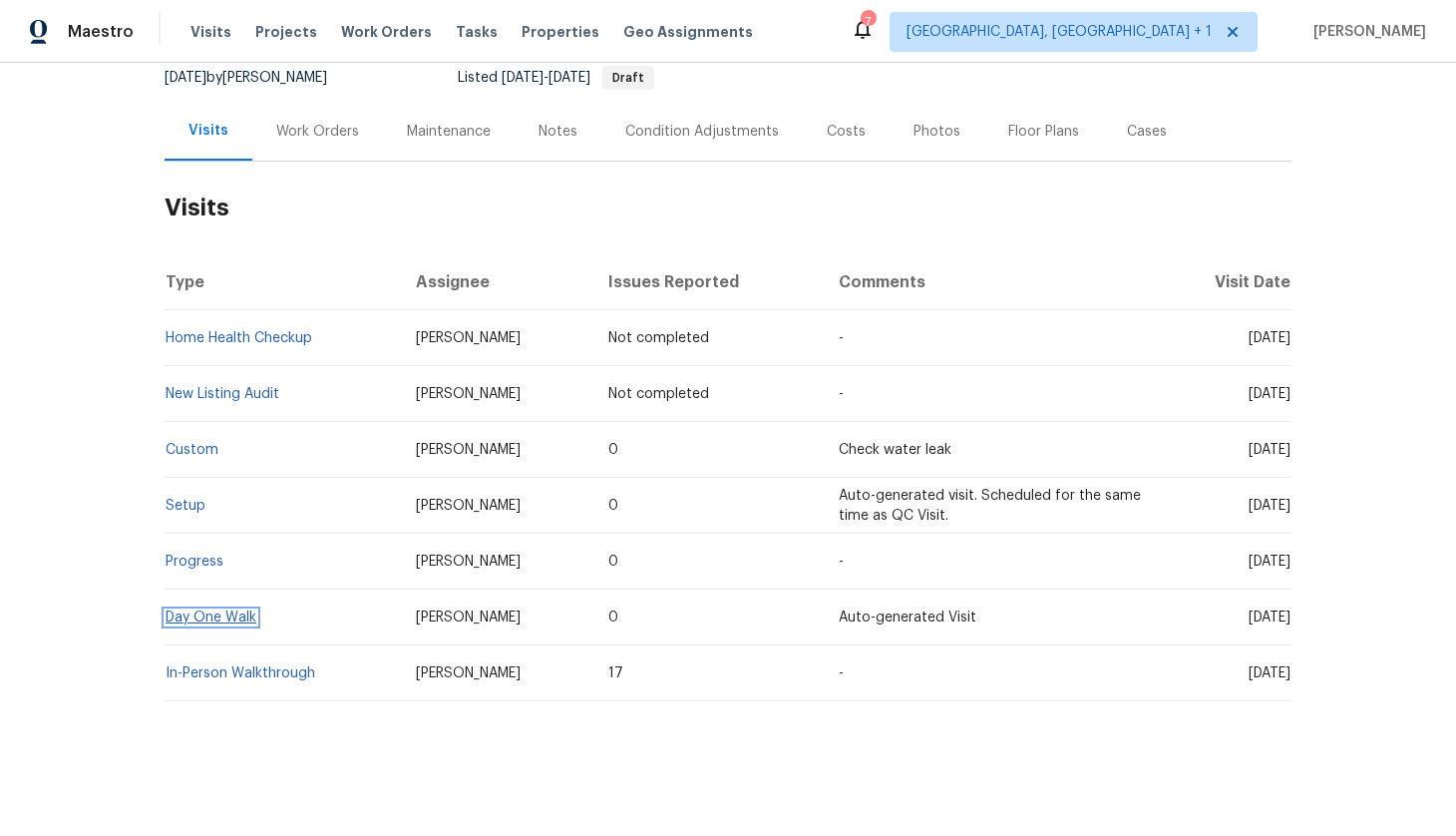 click on "Day One Walk" at bounding box center (210, 618) 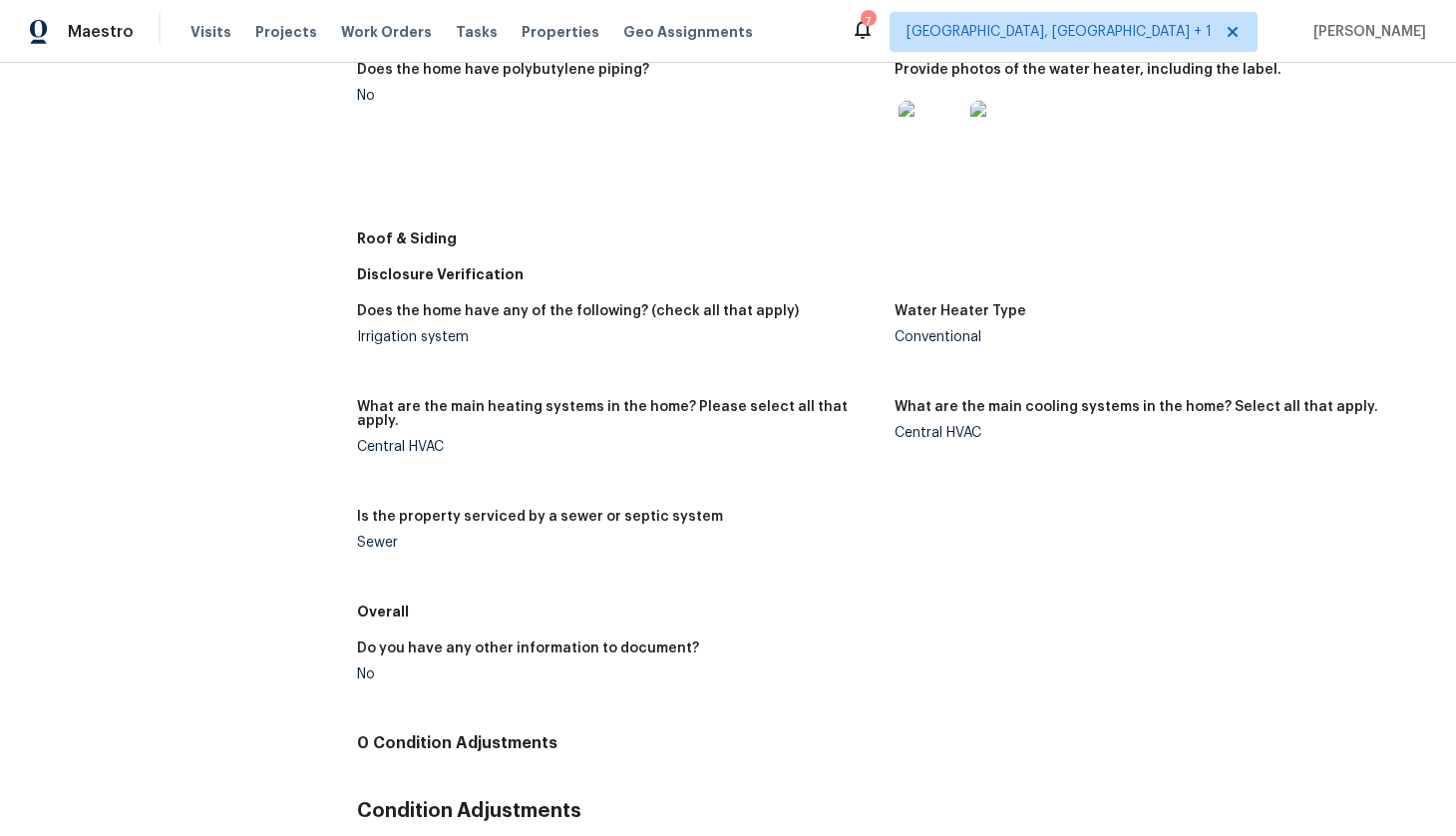 scroll, scrollTop: 912, scrollLeft: 0, axis: vertical 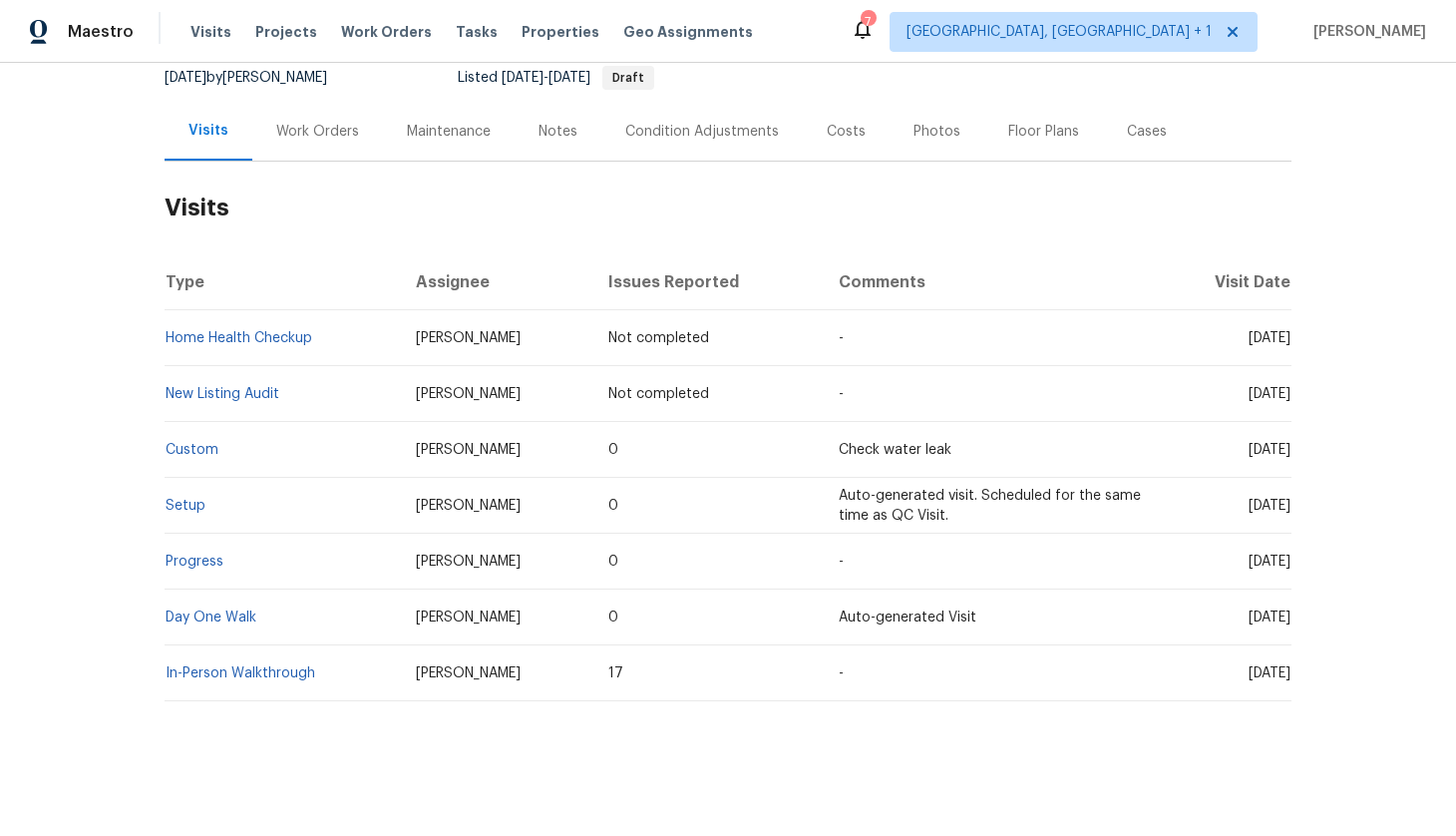 click on "Setup" at bounding box center (282, 506) 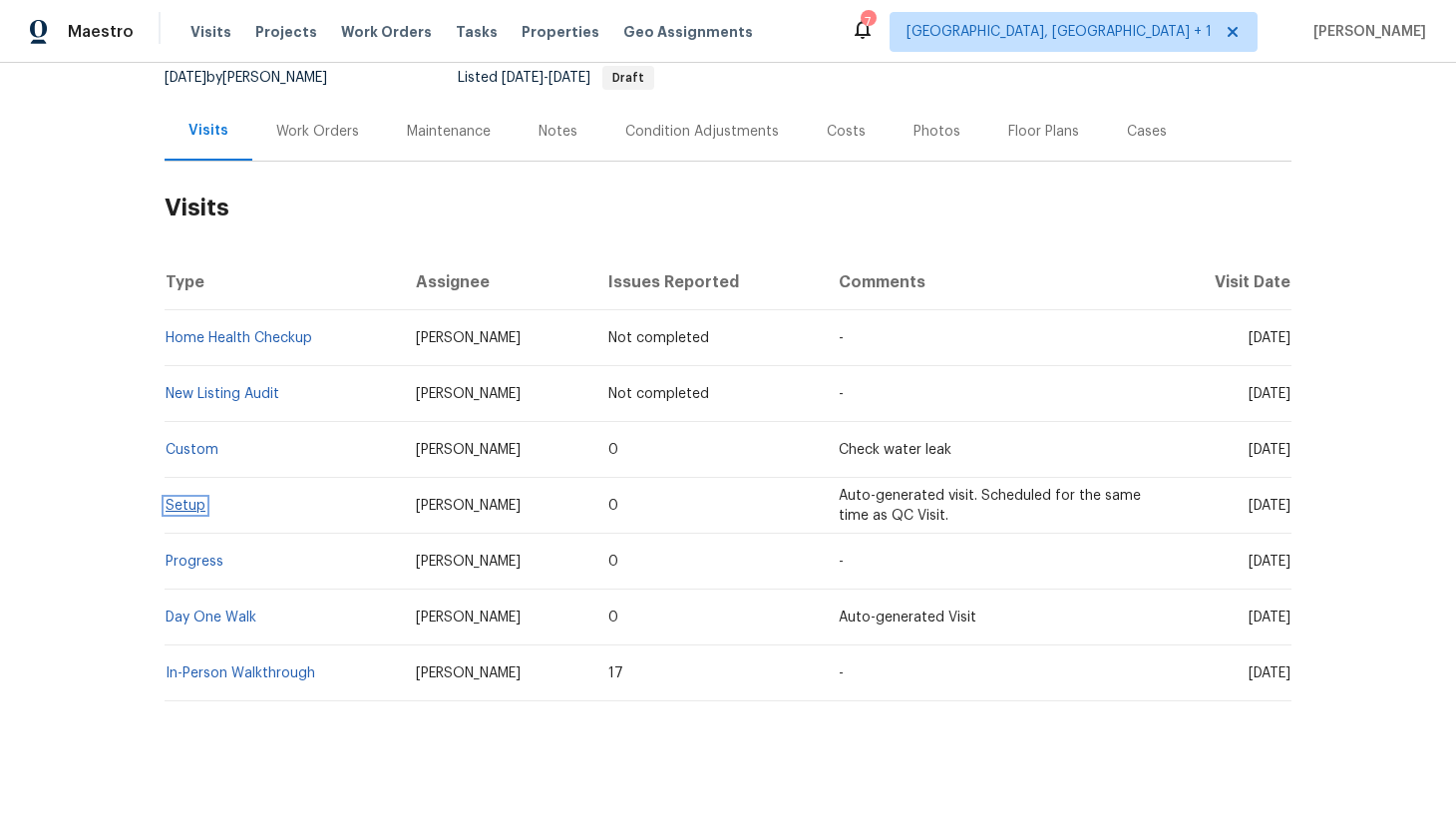 click on "Setup" at bounding box center (185, 506) 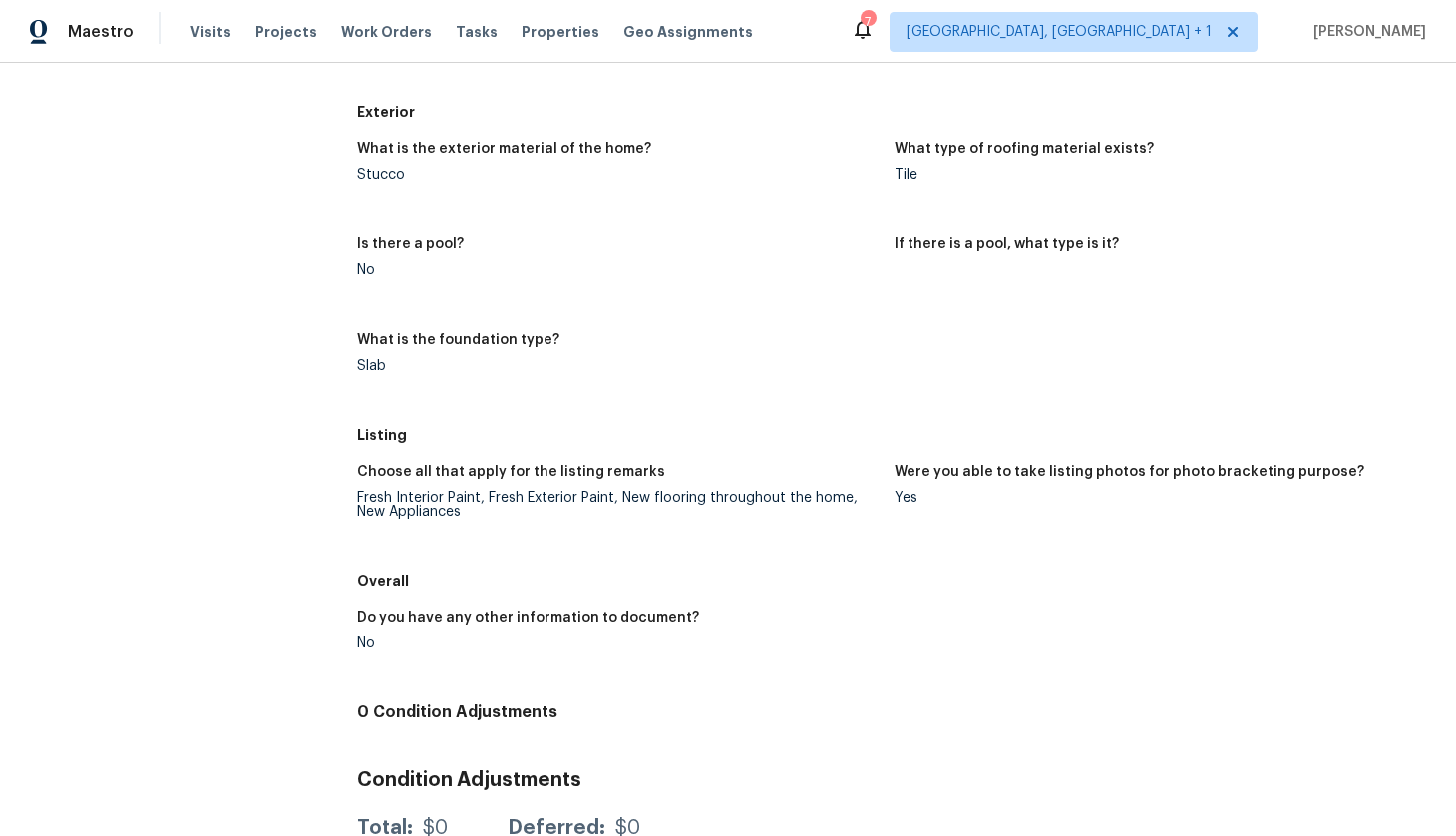 scroll, scrollTop: 1205, scrollLeft: 0, axis: vertical 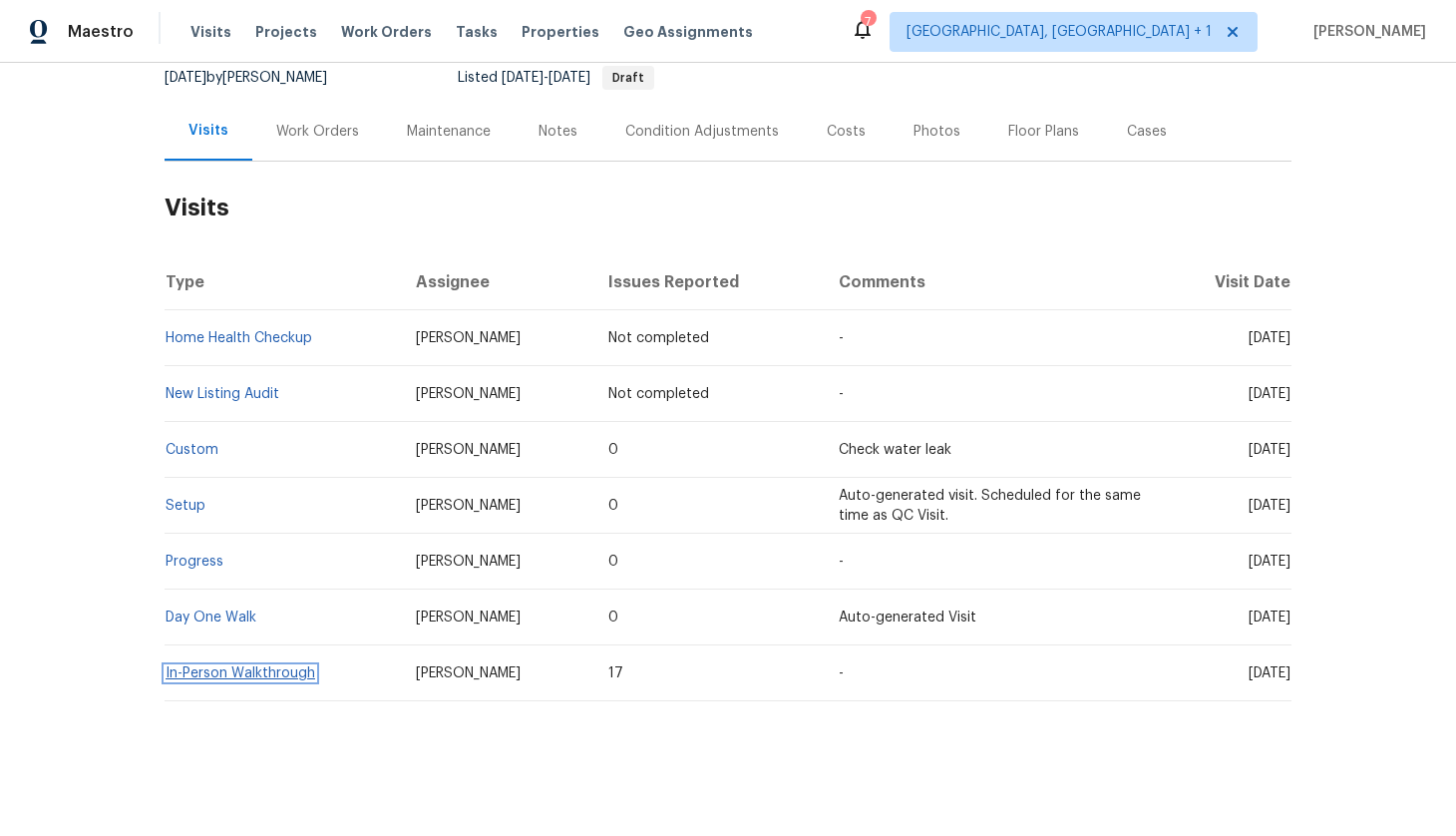 click on "In-Person Walkthrough" at bounding box center (240, 673) 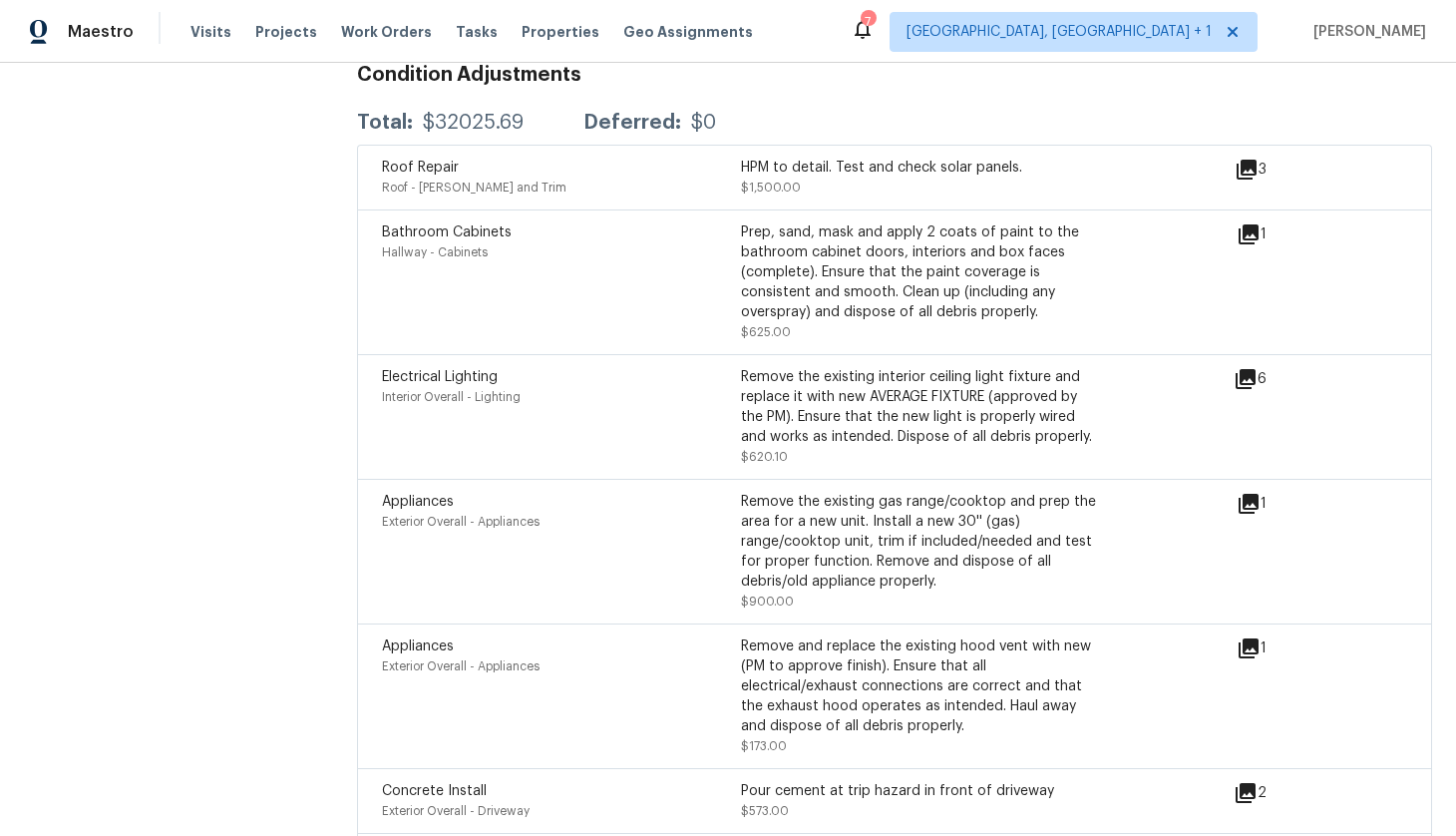 scroll, scrollTop: 5146, scrollLeft: 0, axis: vertical 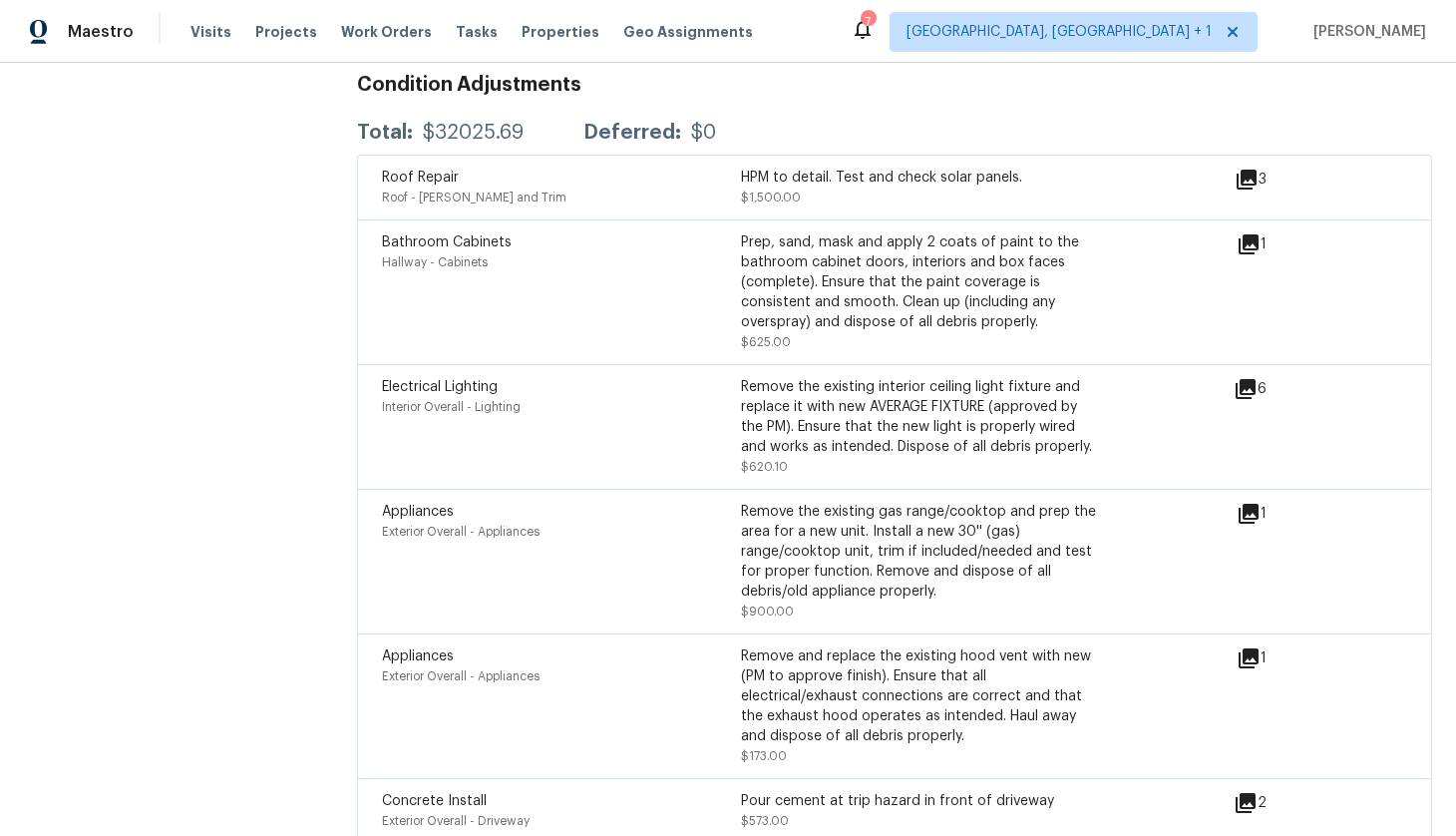 click on "3" at bounding box center (1282, 180) 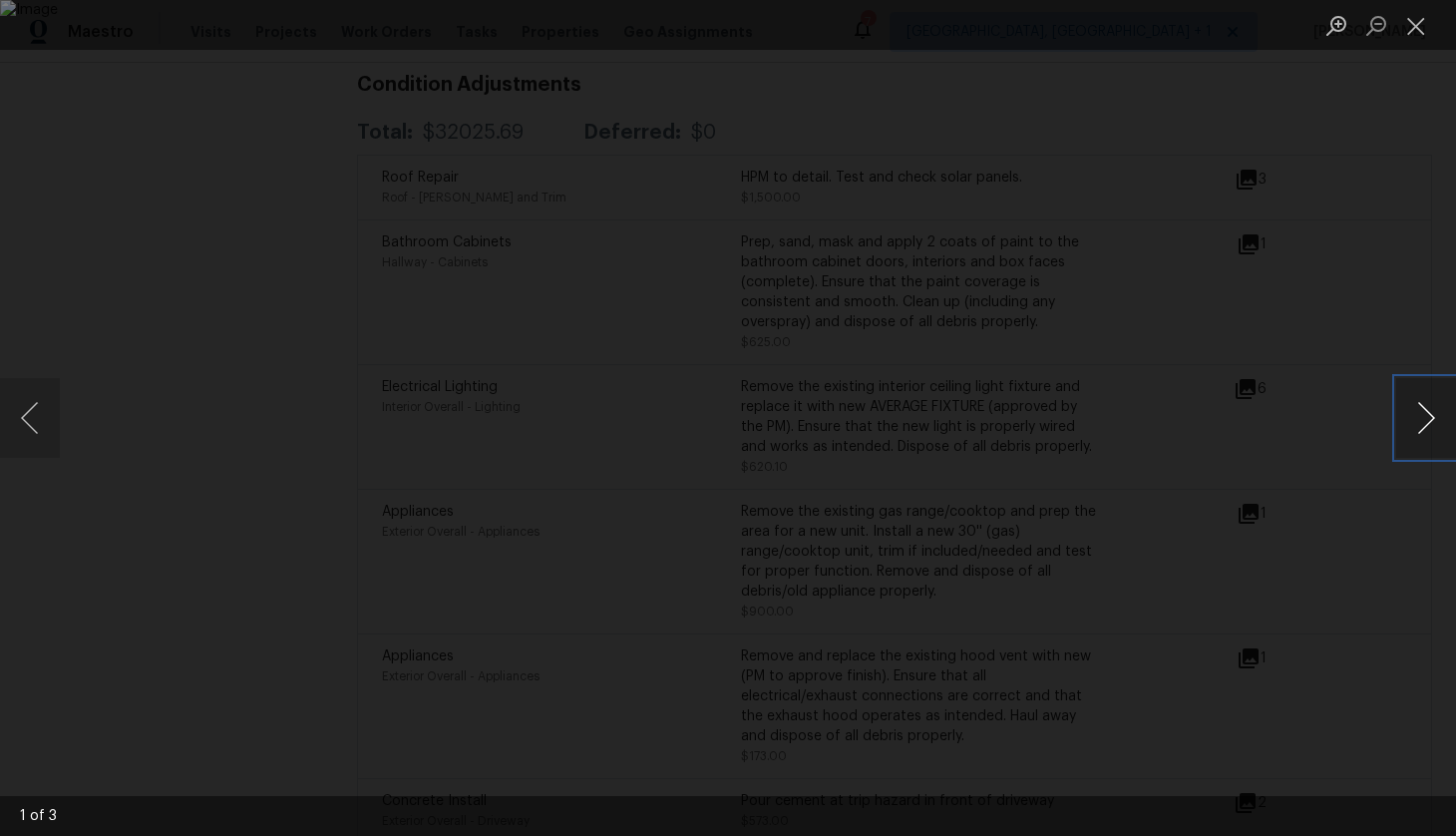 click at bounding box center (1426, 418) 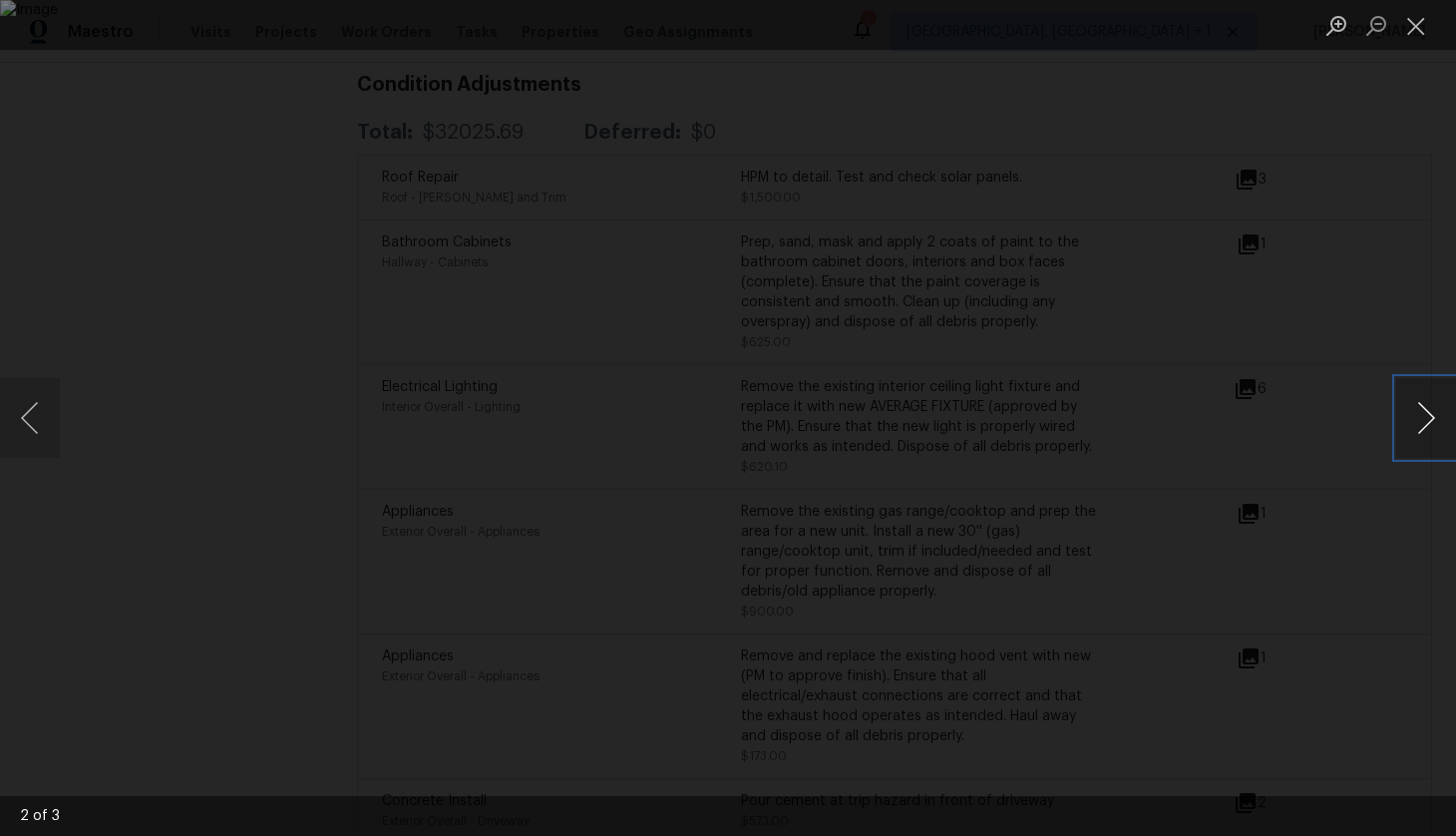 click at bounding box center [1426, 418] 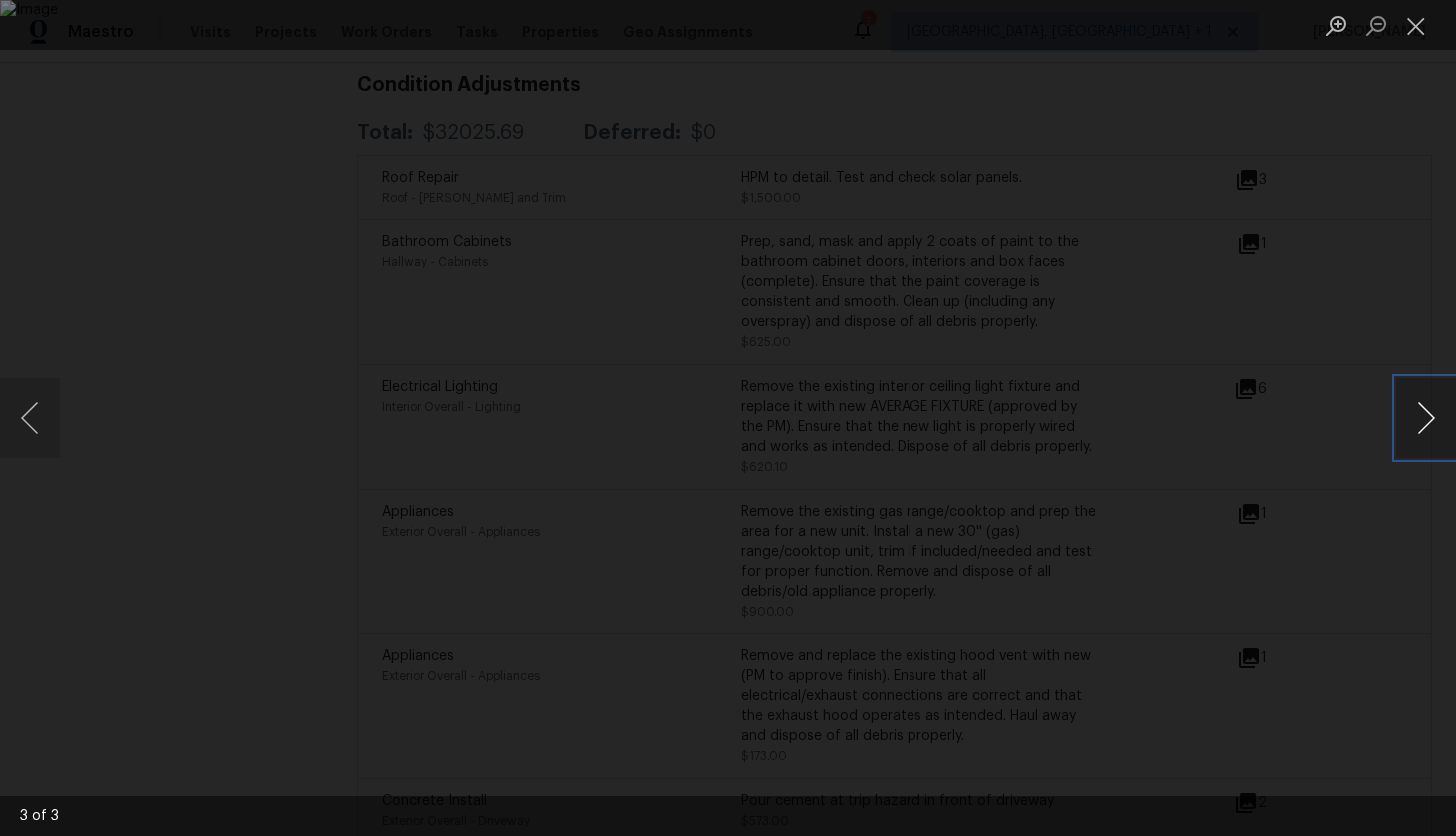 click at bounding box center [1426, 418] 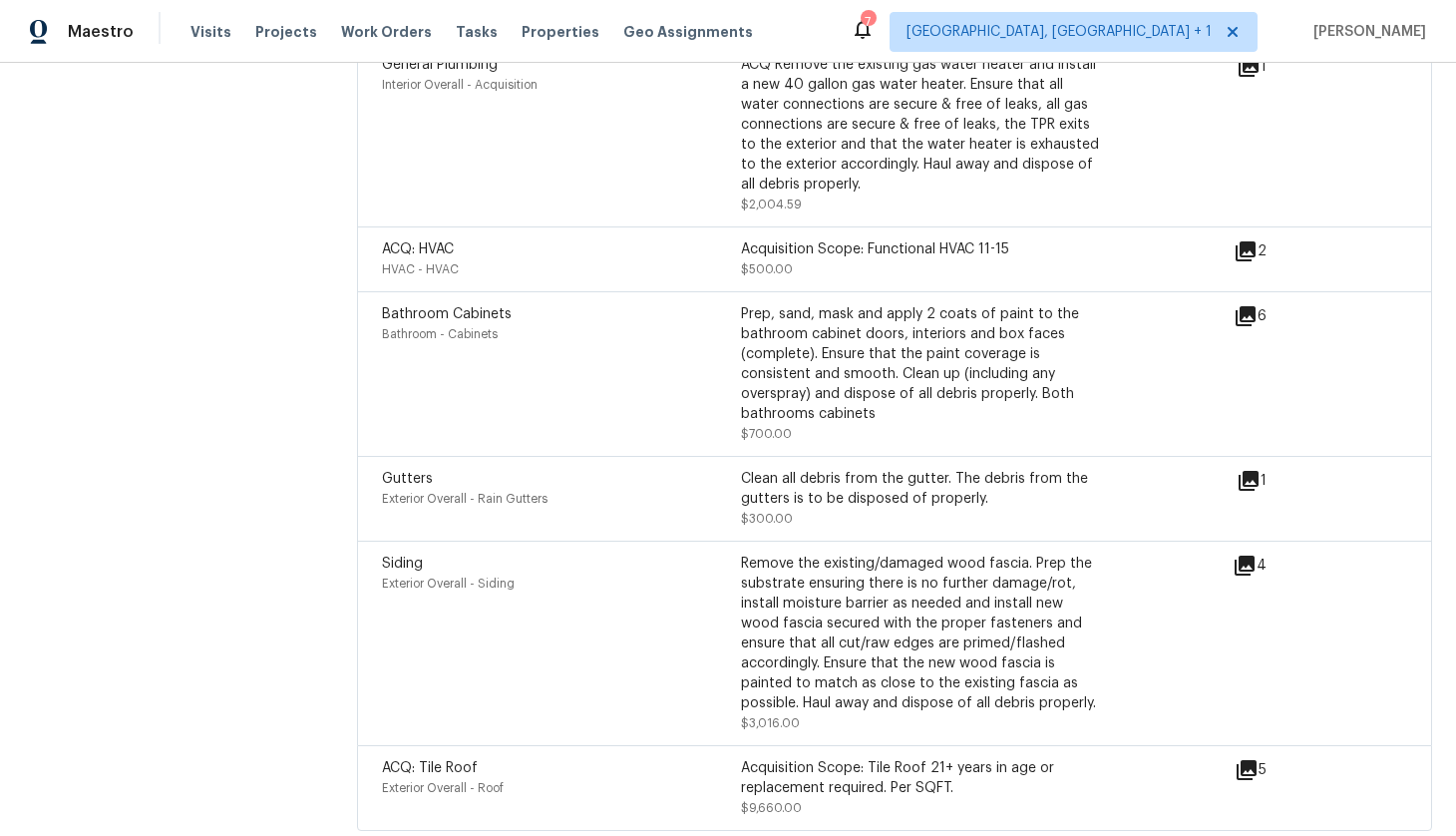 scroll, scrollTop: 6607, scrollLeft: 0, axis: vertical 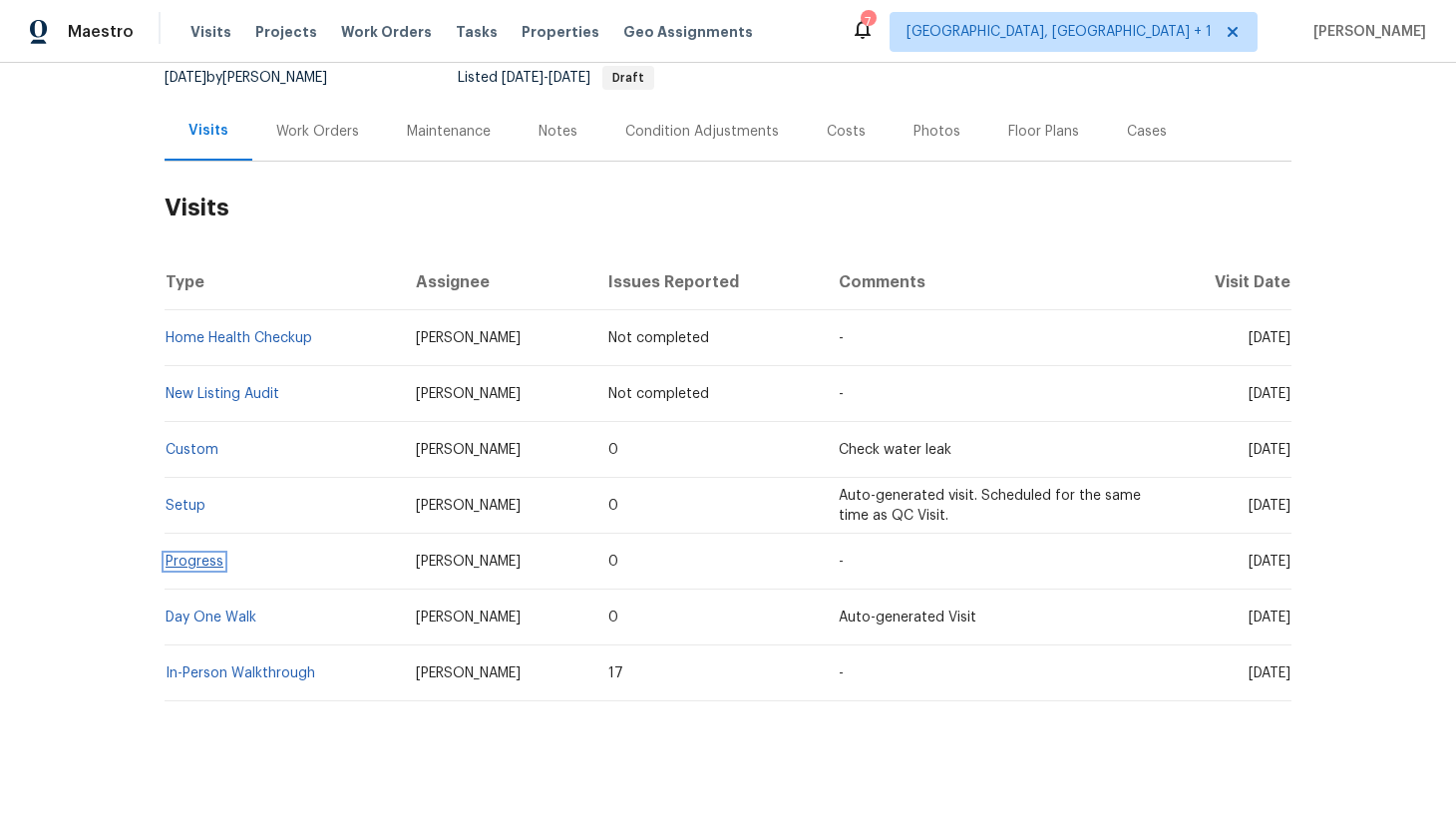 click on "Progress" at bounding box center [194, 562] 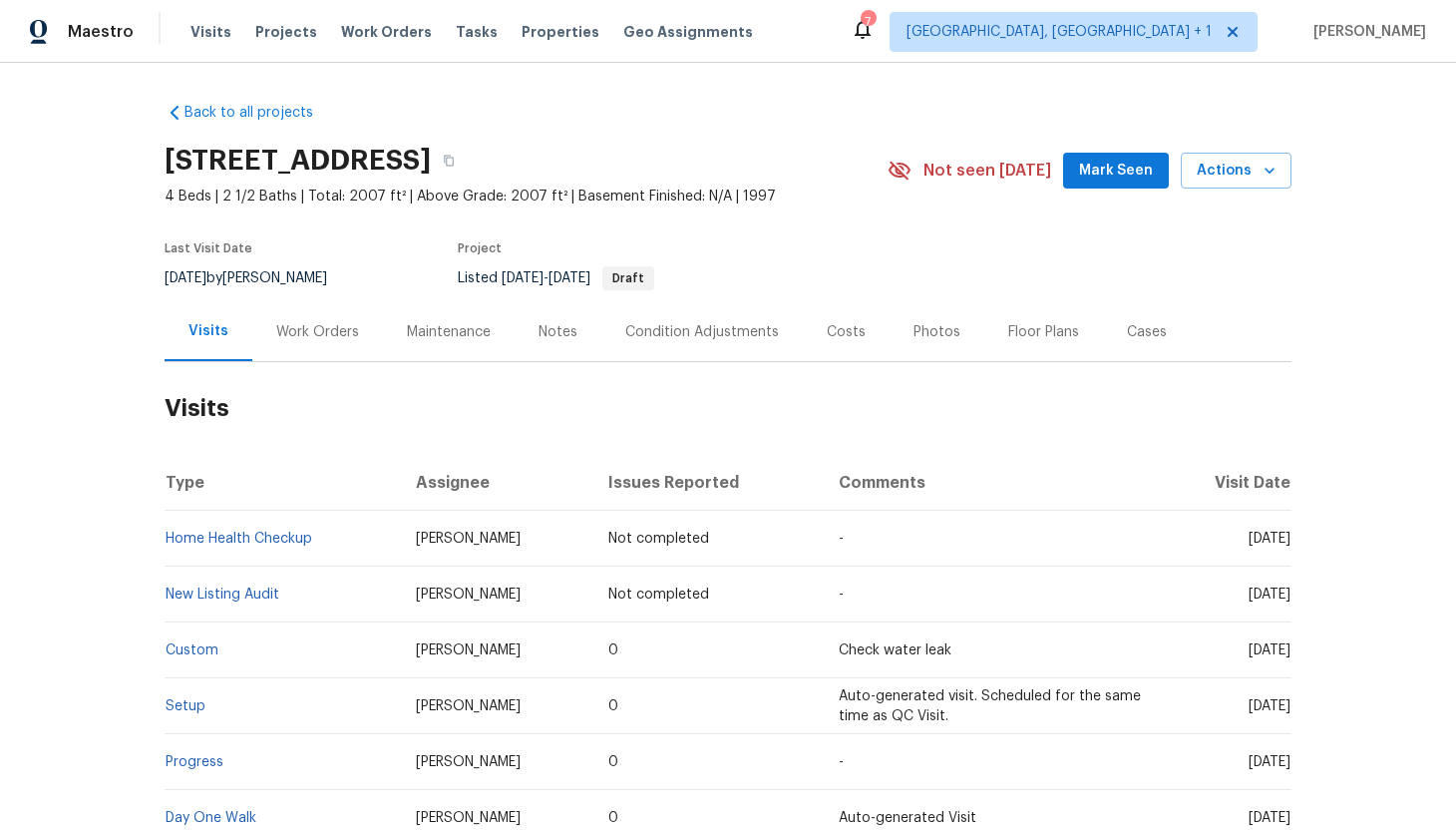 click on "Work Orders" at bounding box center (317, 332) 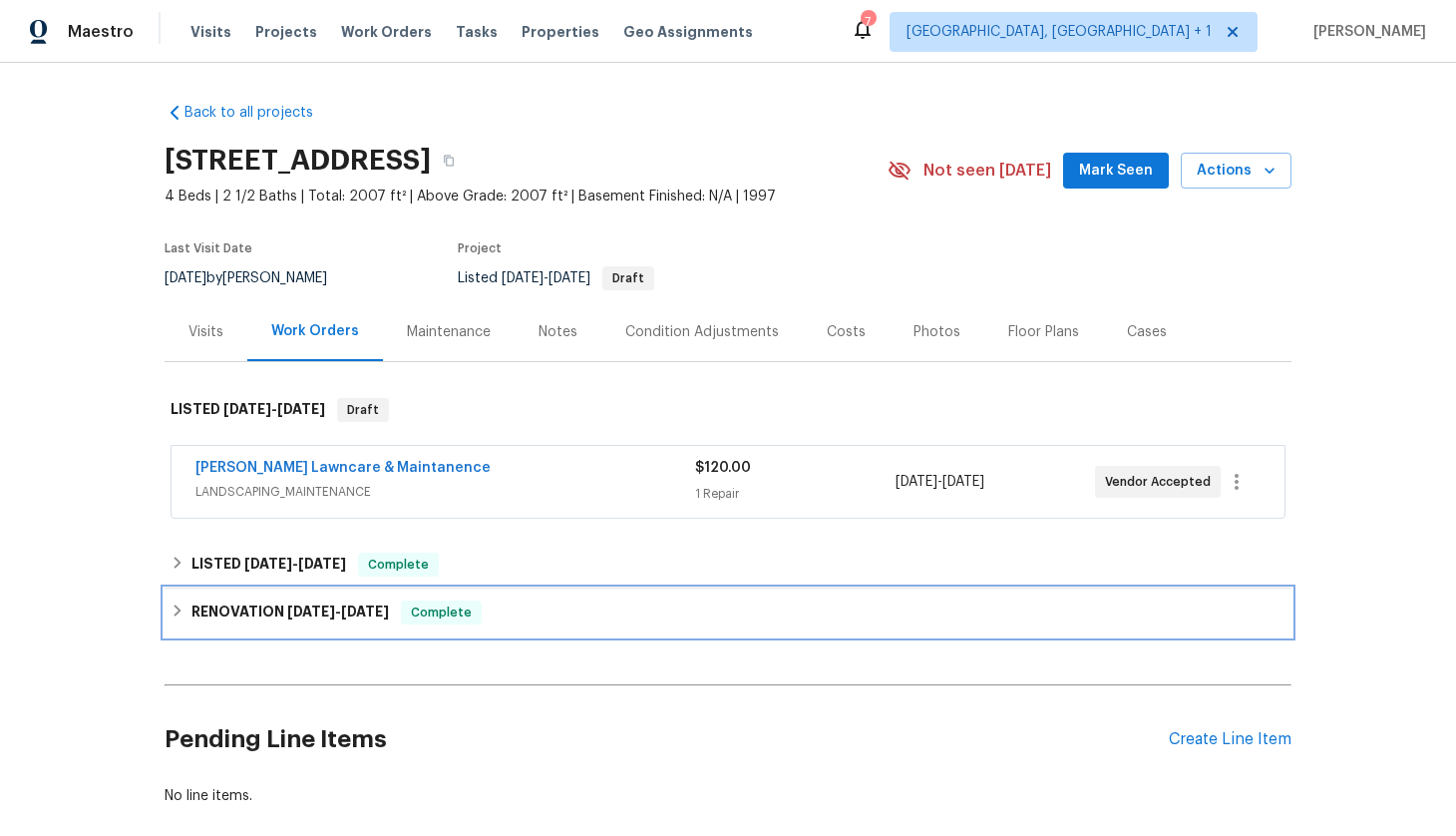 click on "RENOVATION   6/2/25  -  6/20/25" at bounding box center [290, 613] 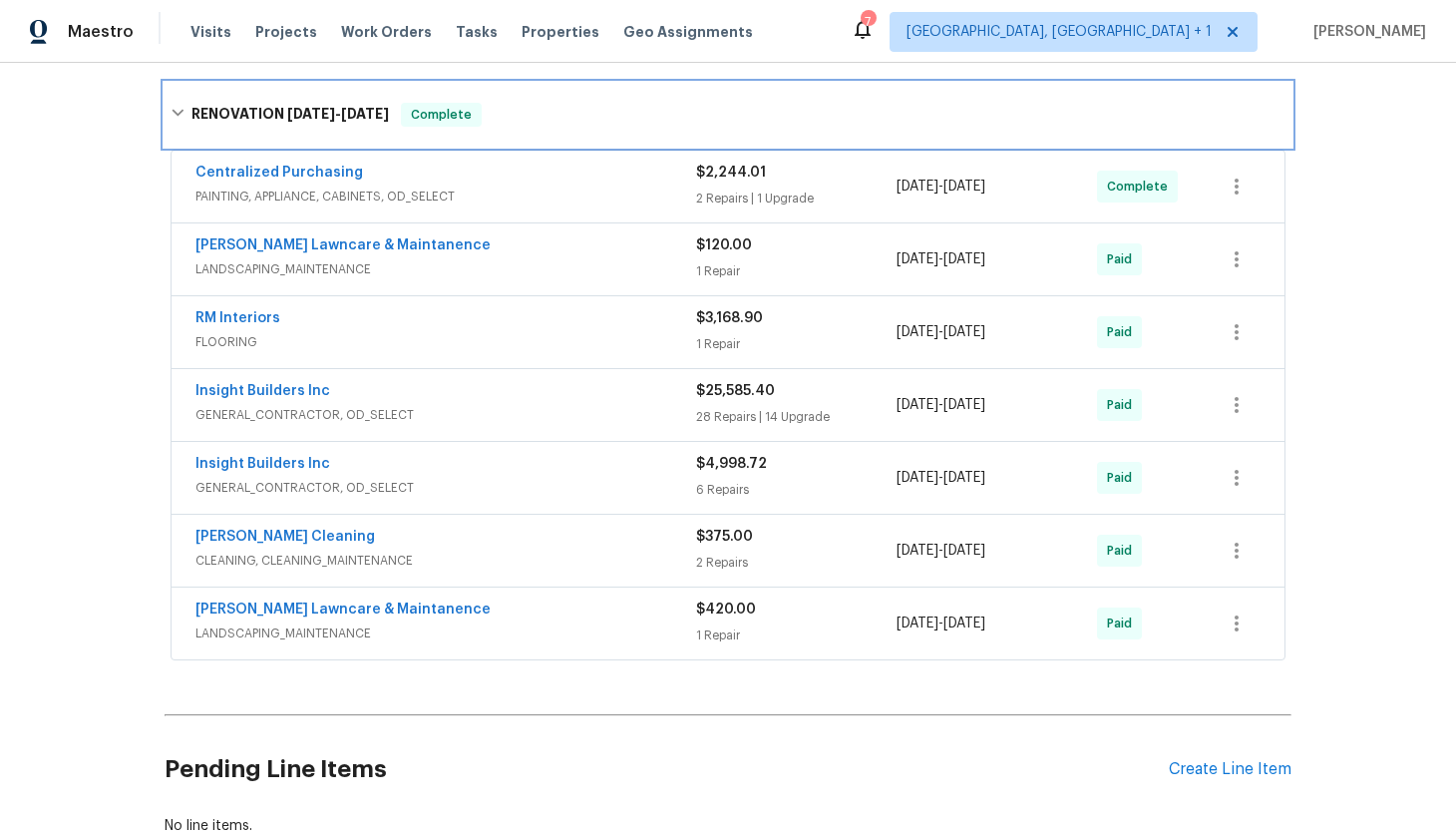 scroll, scrollTop: 512, scrollLeft: 0, axis: vertical 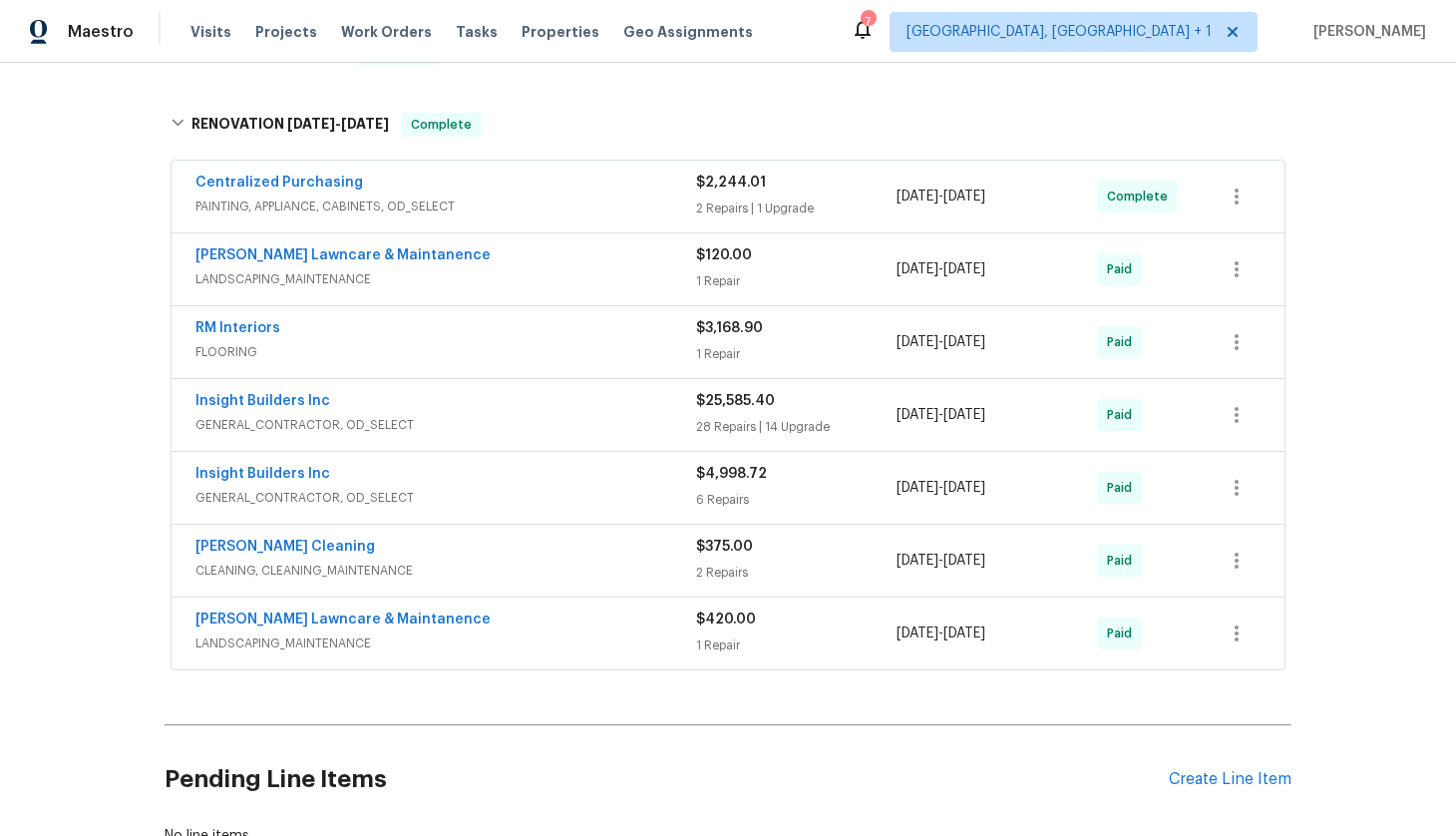 click on "CLEANING, CLEANING_MAINTENANCE" at bounding box center [446, 571] 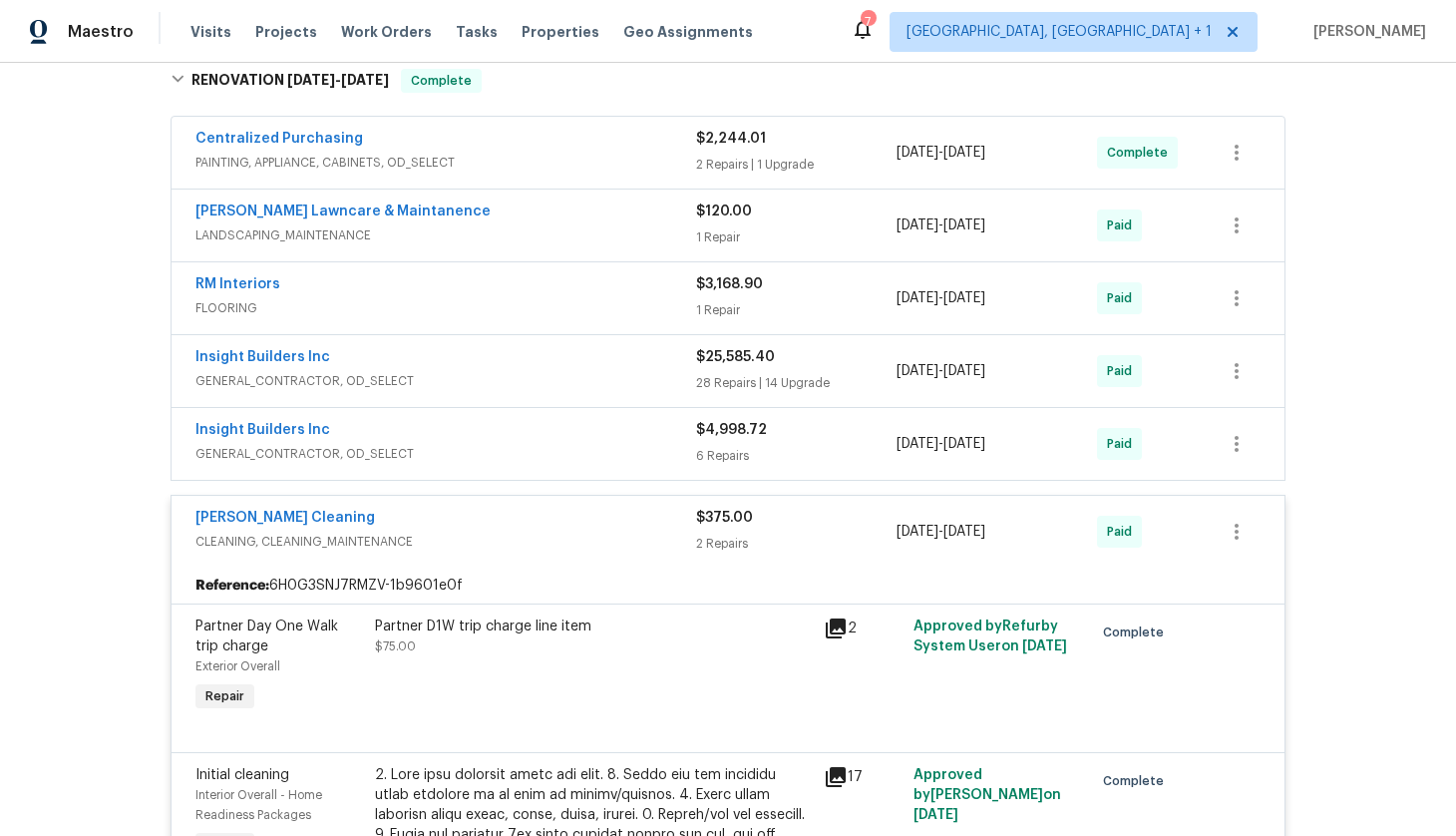 scroll, scrollTop: 554, scrollLeft: 0, axis: vertical 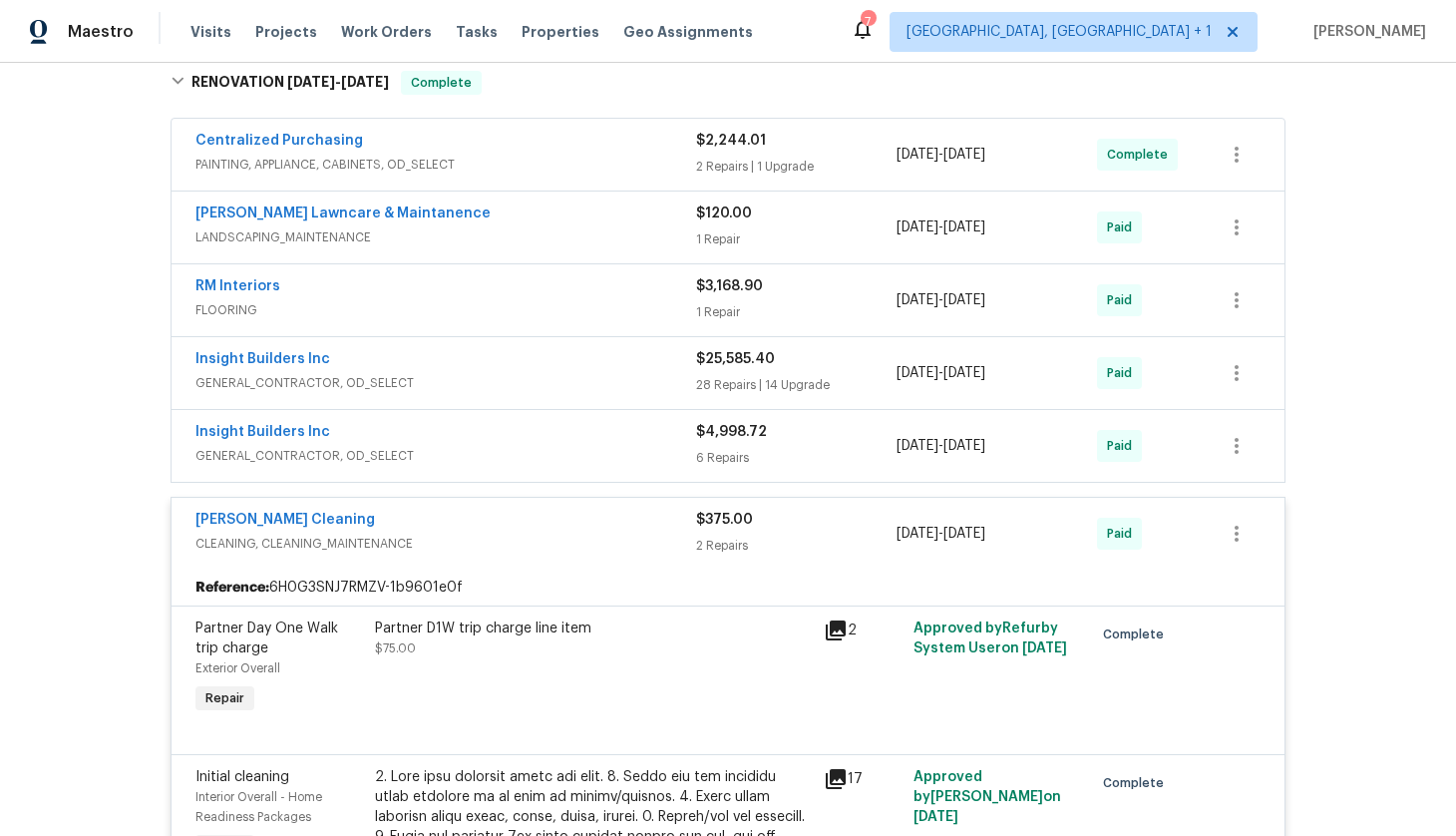 click on "[PERSON_NAME] Cleaning" at bounding box center [446, 522] 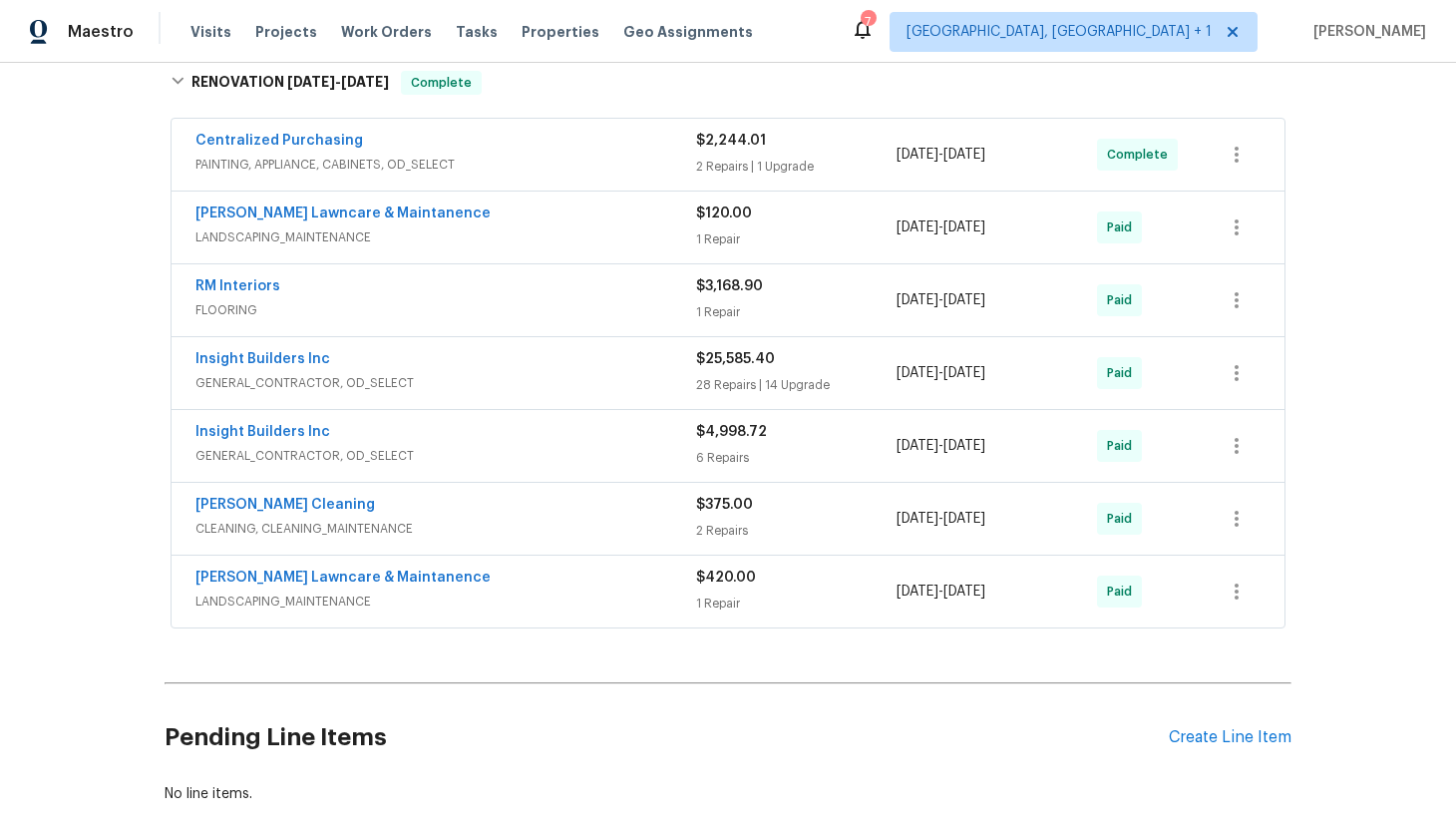 click on "Insight Builders Inc" at bounding box center (446, 434) 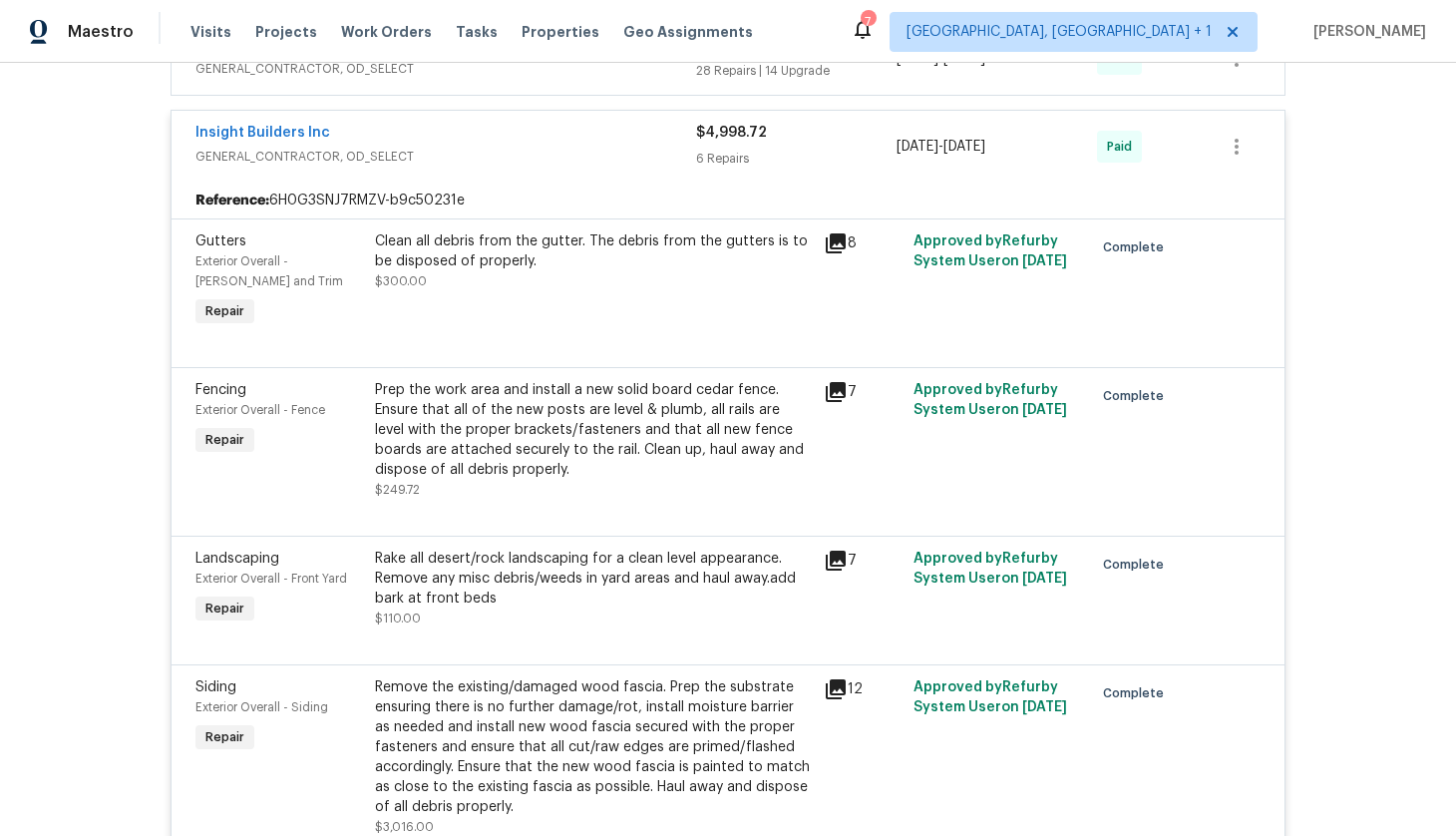 scroll, scrollTop: 874, scrollLeft: 0, axis: vertical 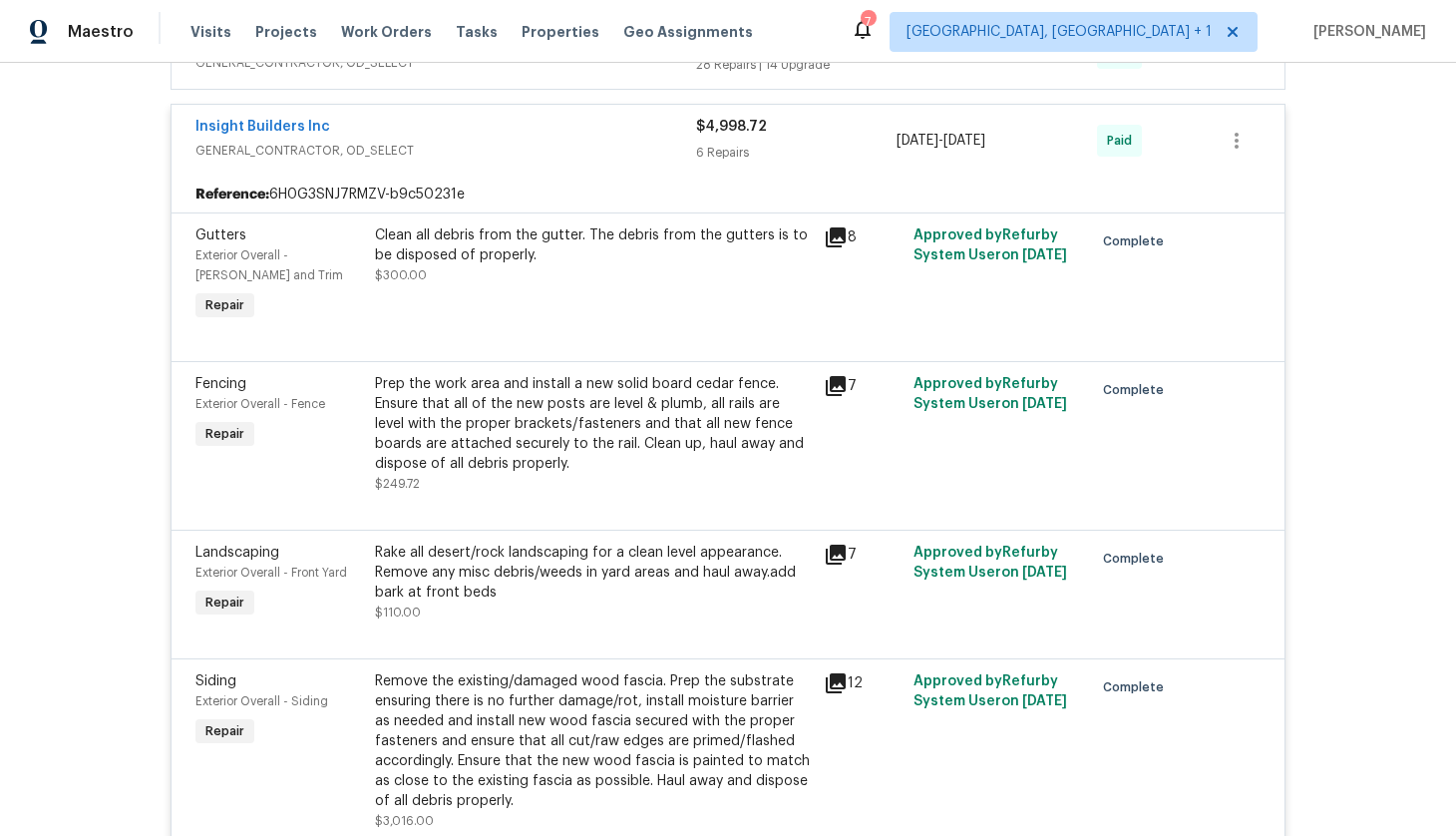 click 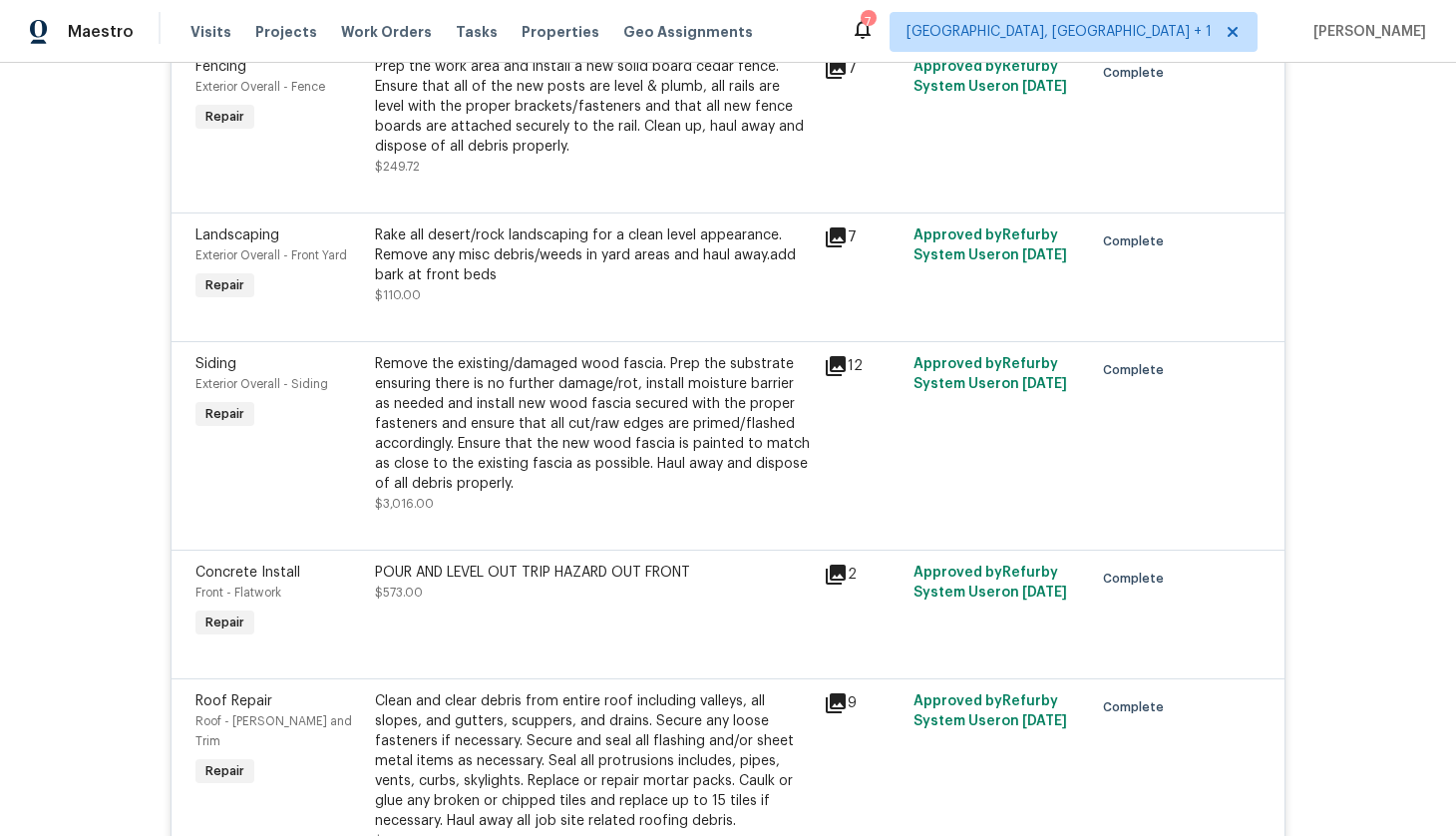 scroll, scrollTop: 1363, scrollLeft: 0, axis: vertical 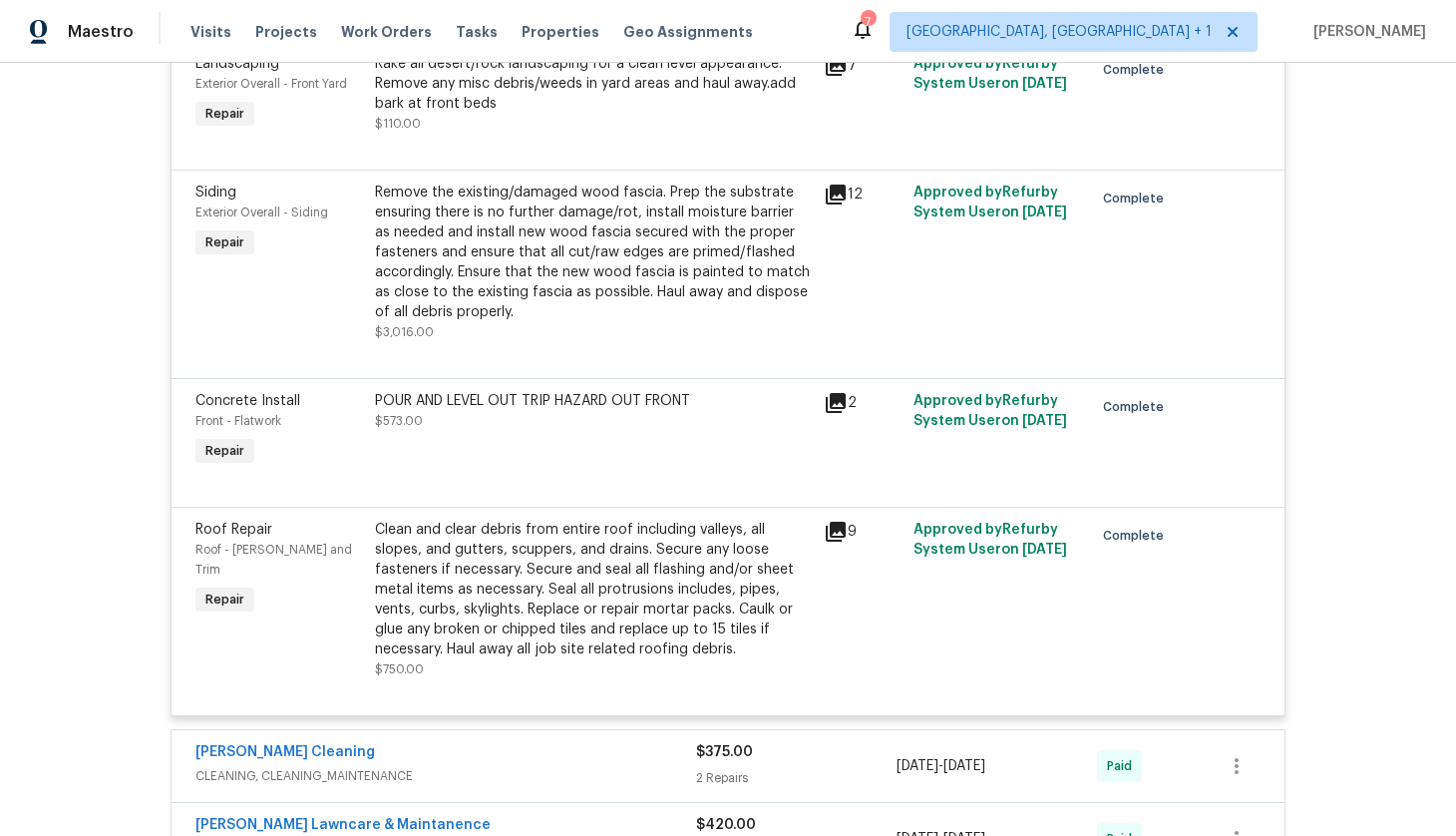 click 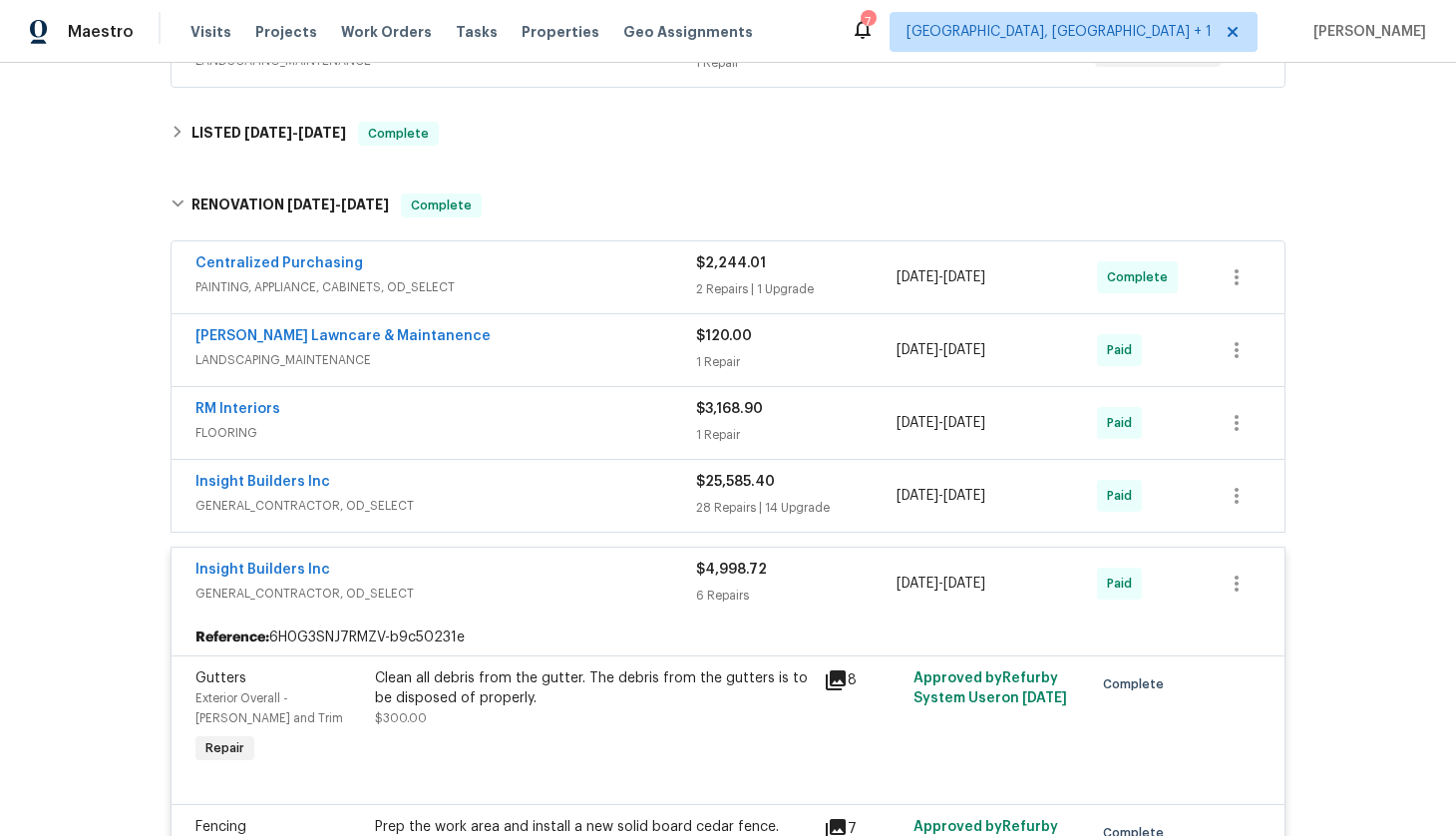 scroll, scrollTop: 341, scrollLeft: 0, axis: vertical 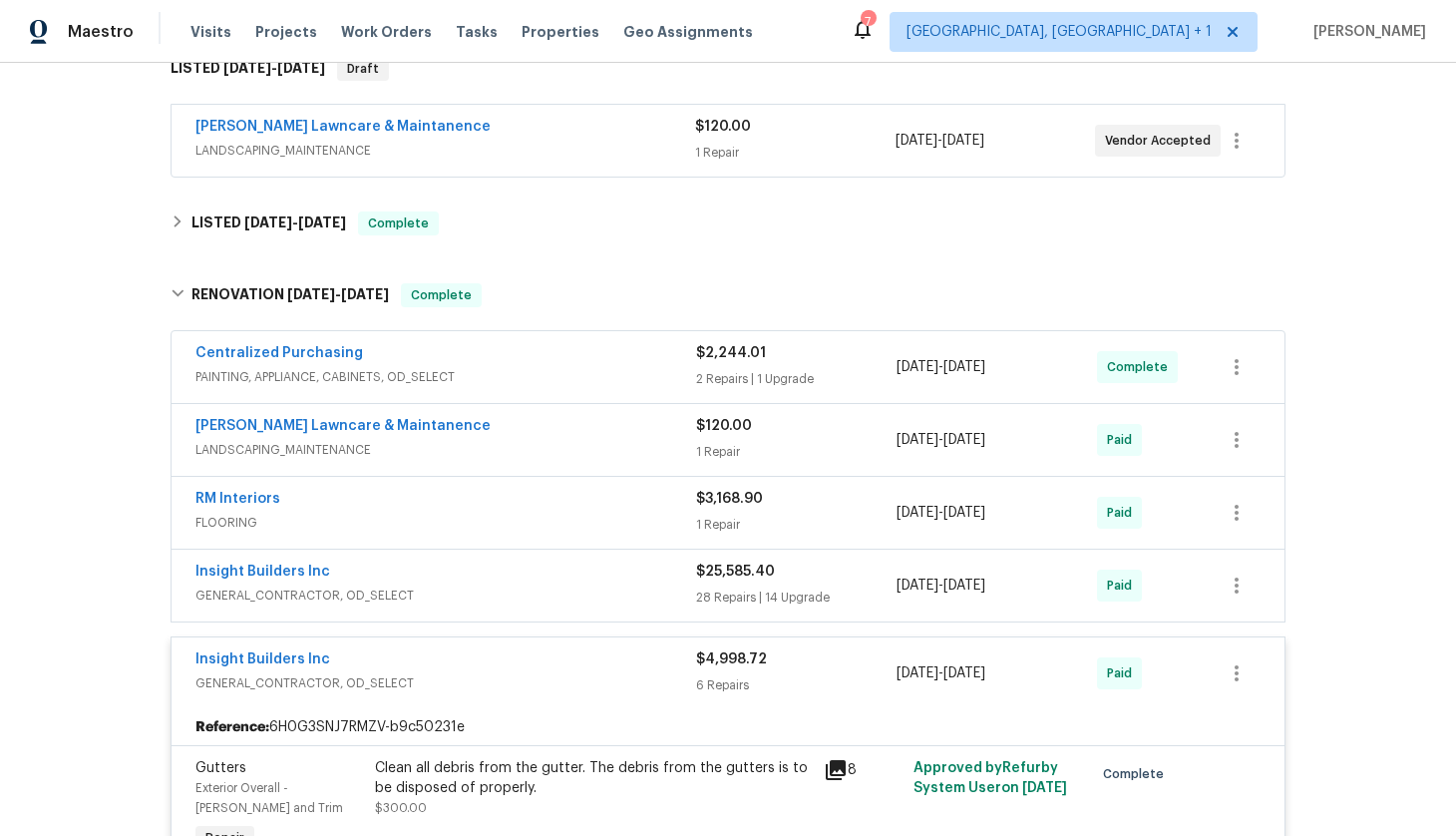 click on "Insight Builders Inc" at bounding box center [446, 661] 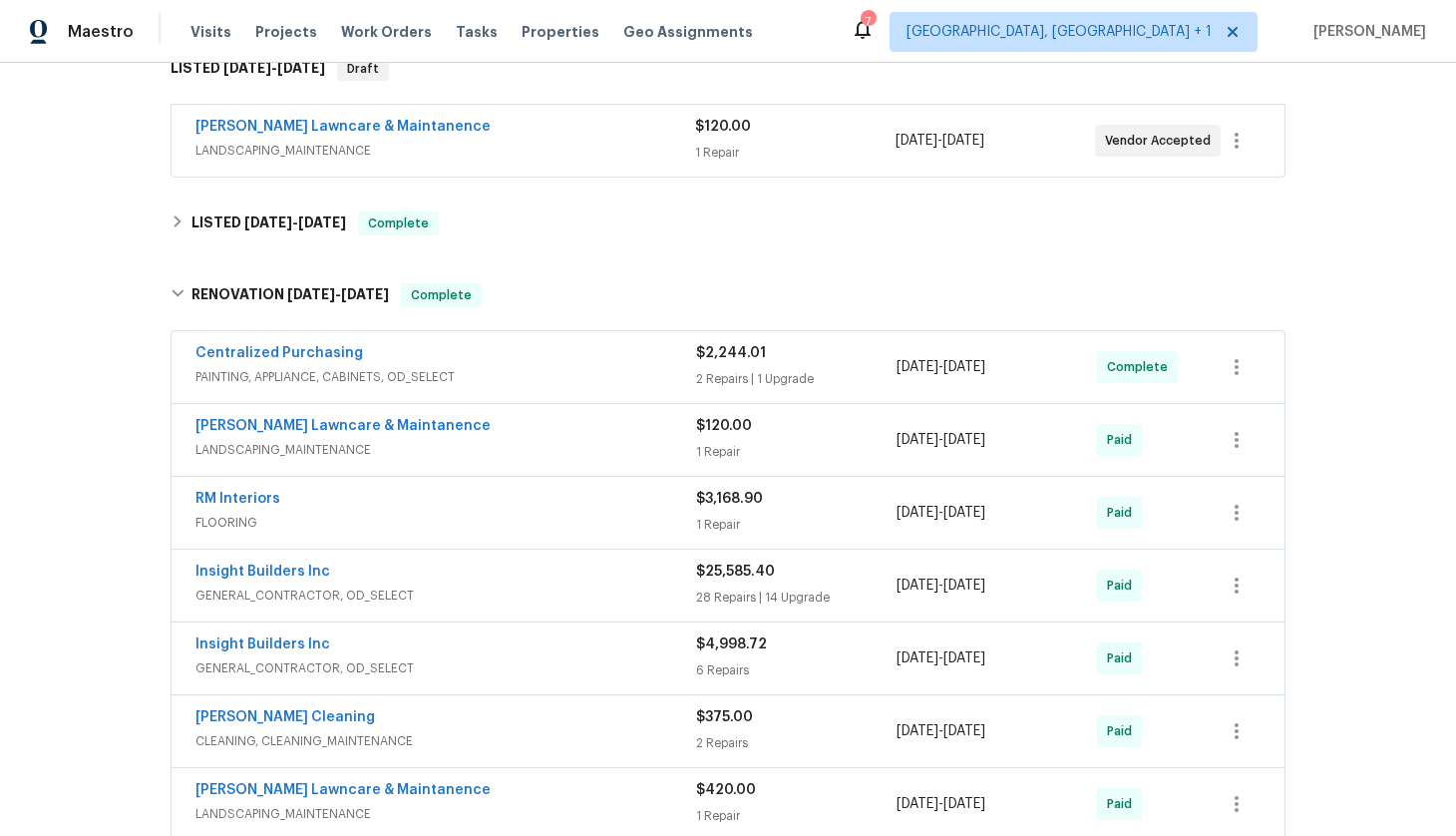 click on "GENERAL_CONTRACTOR, OD_SELECT" at bounding box center [446, 596] 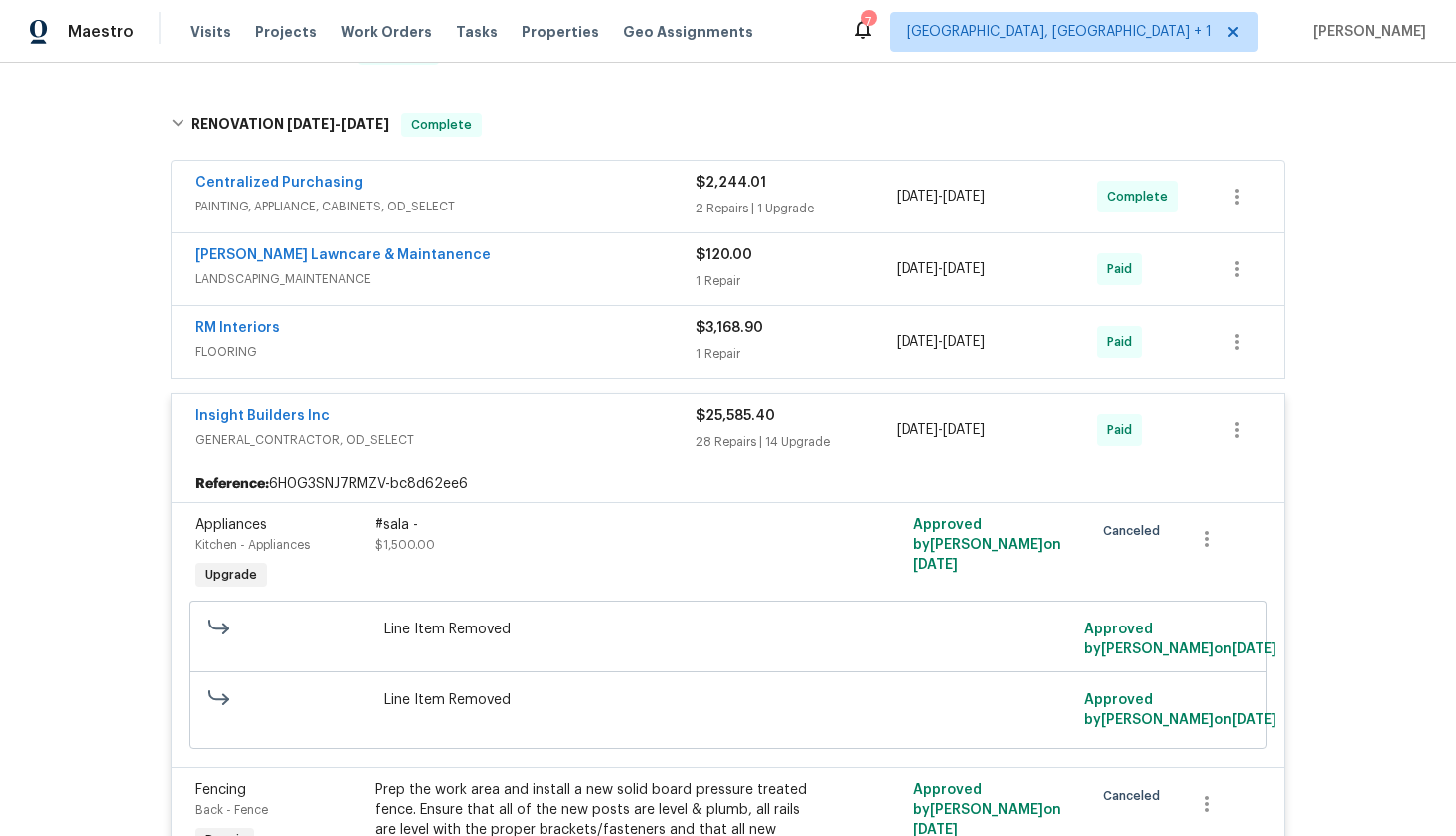 scroll, scrollTop: 513, scrollLeft: 0, axis: vertical 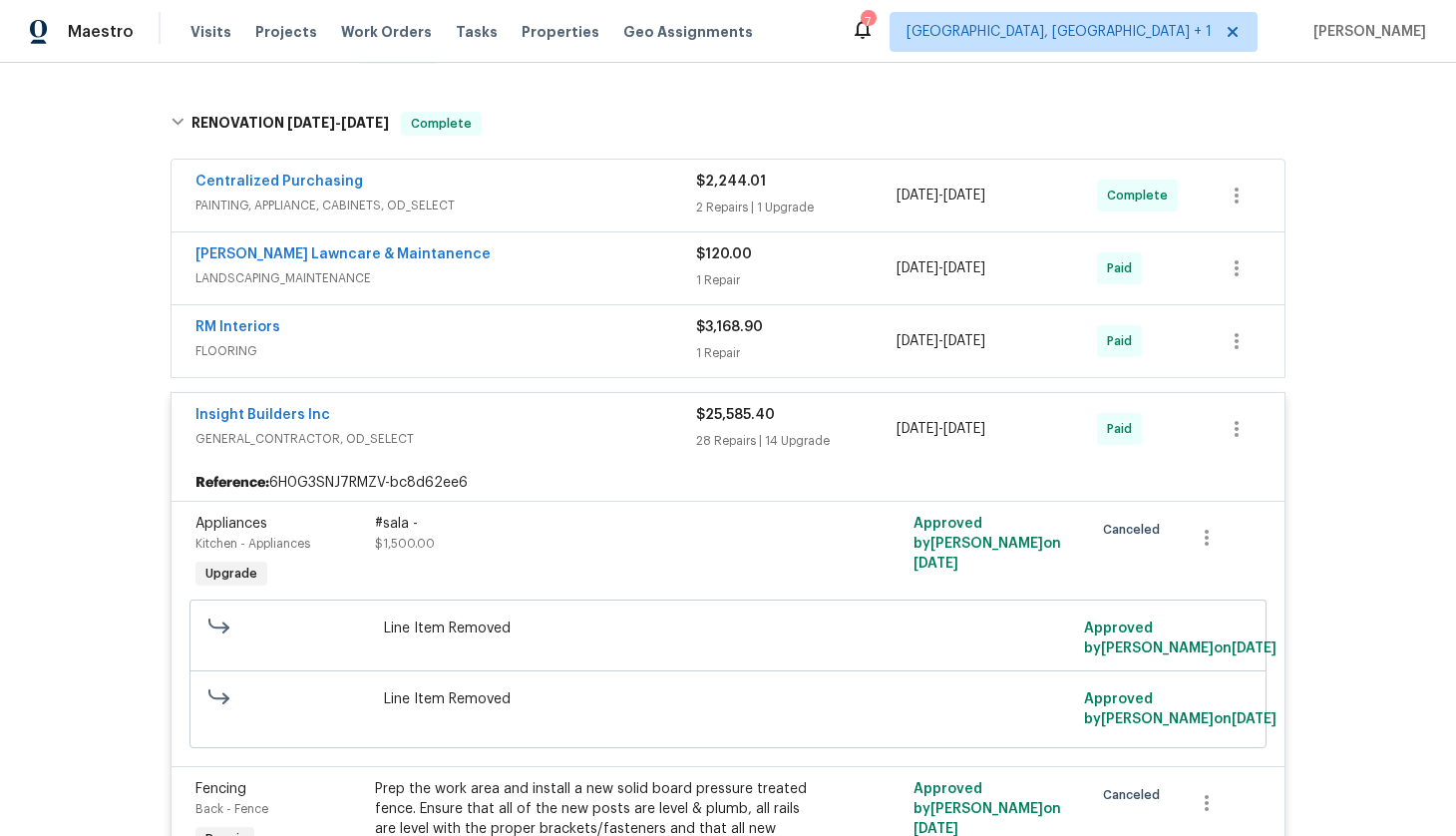 click on "Insight Builders Inc" at bounding box center (446, 417) 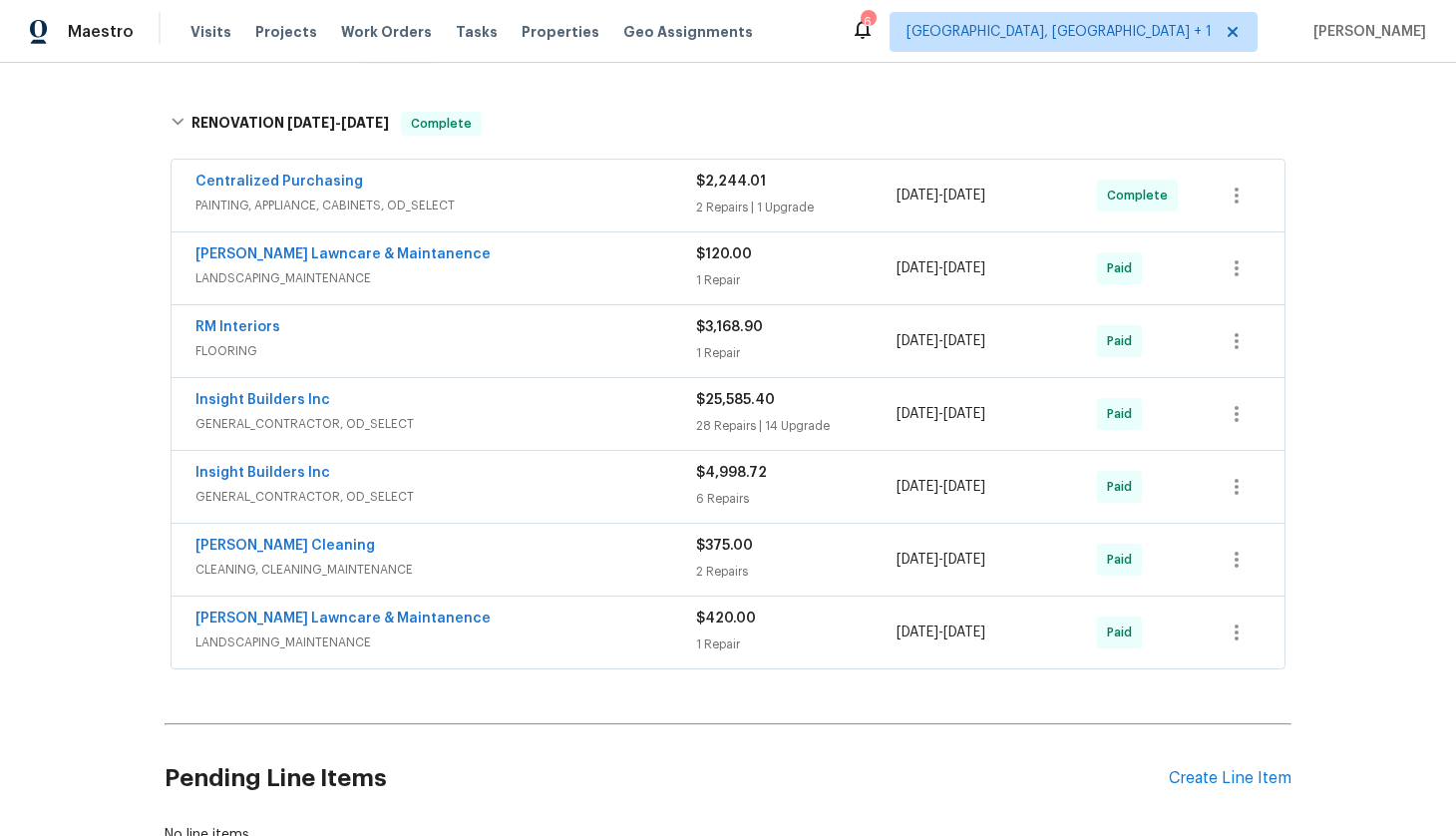 click on "LANDSCAPING_MAINTENANCE" at bounding box center (446, 278) 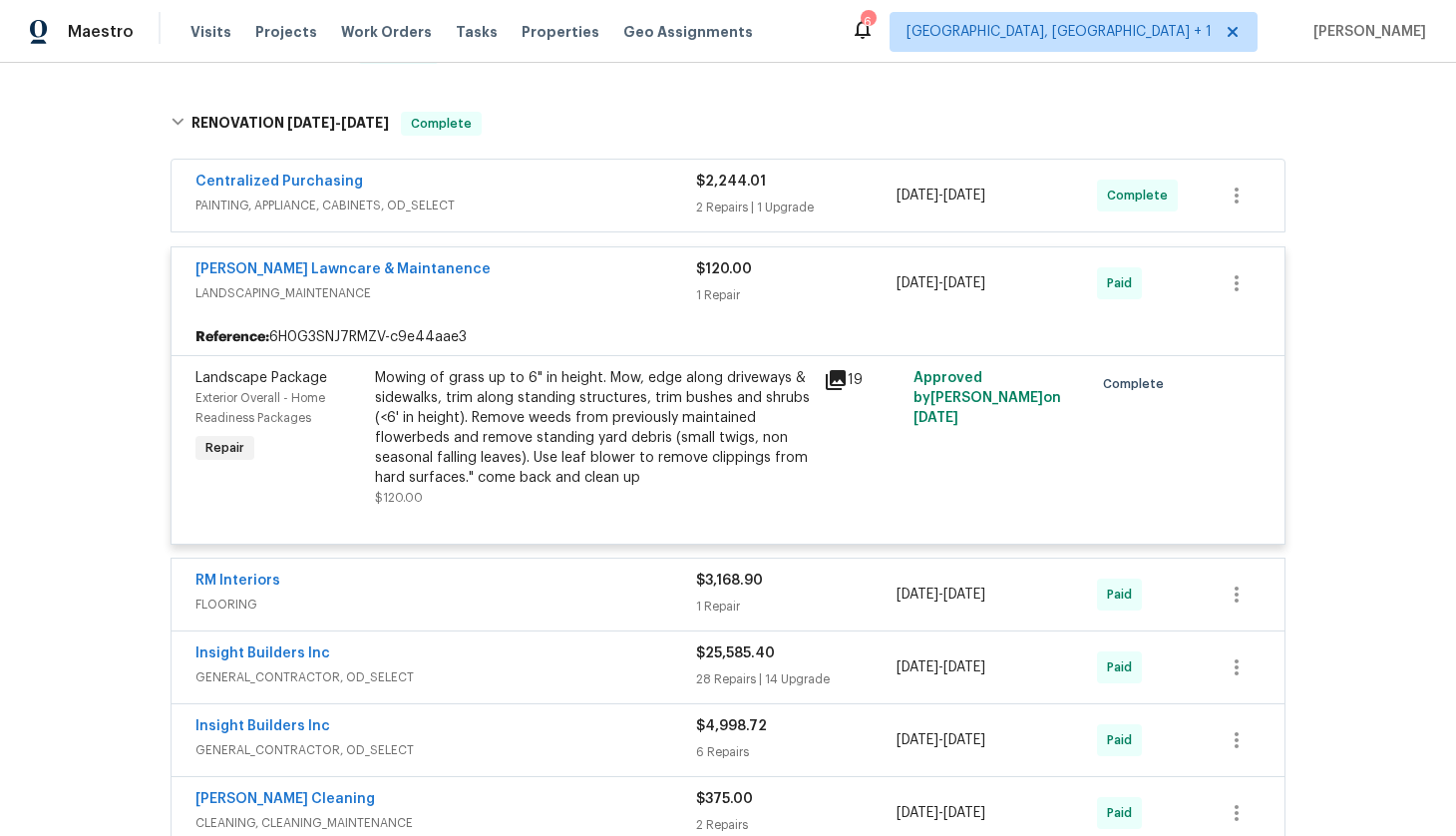 click on "[PERSON_NAME] Lawncare & Maintanence" at bounding box center [446, 271] 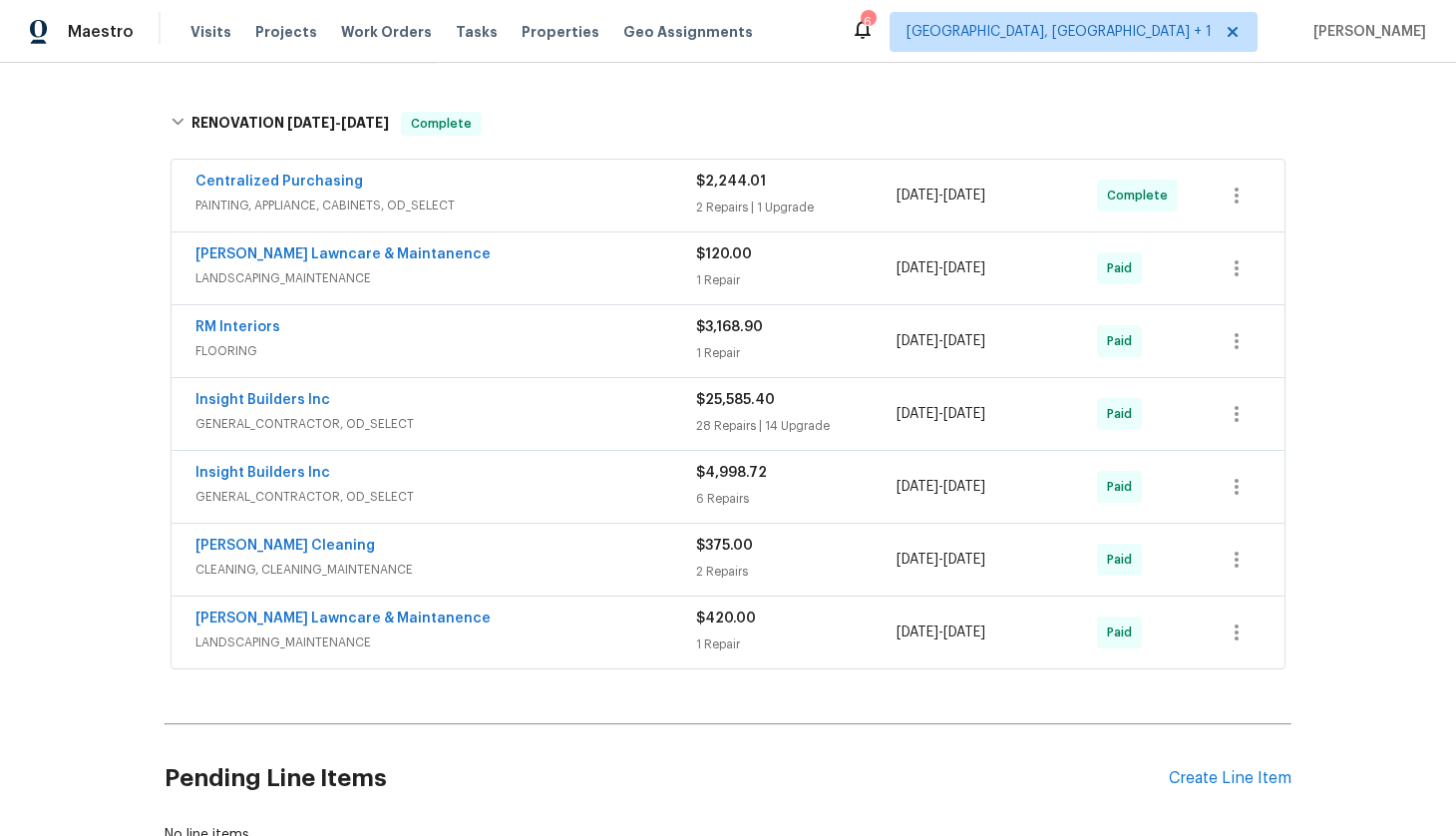 click on "PAINTING, APPLIANCE, CABINETS, OD_SELECT" at bounding box center (446, 206) 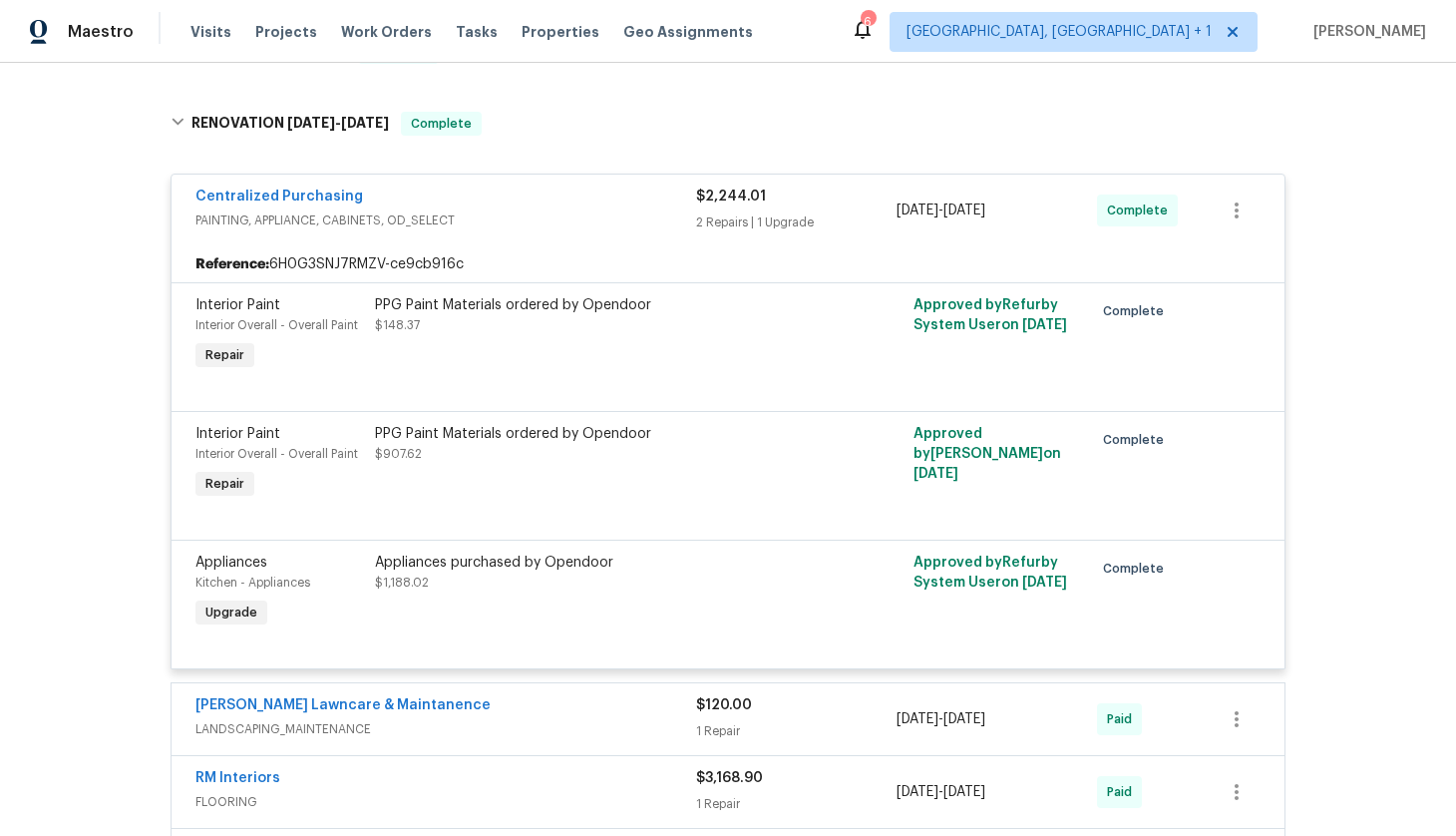 click on "PAINTING, APPLIANCE, CABINETS, OD_SELECT" at bounding box center (446, 220) 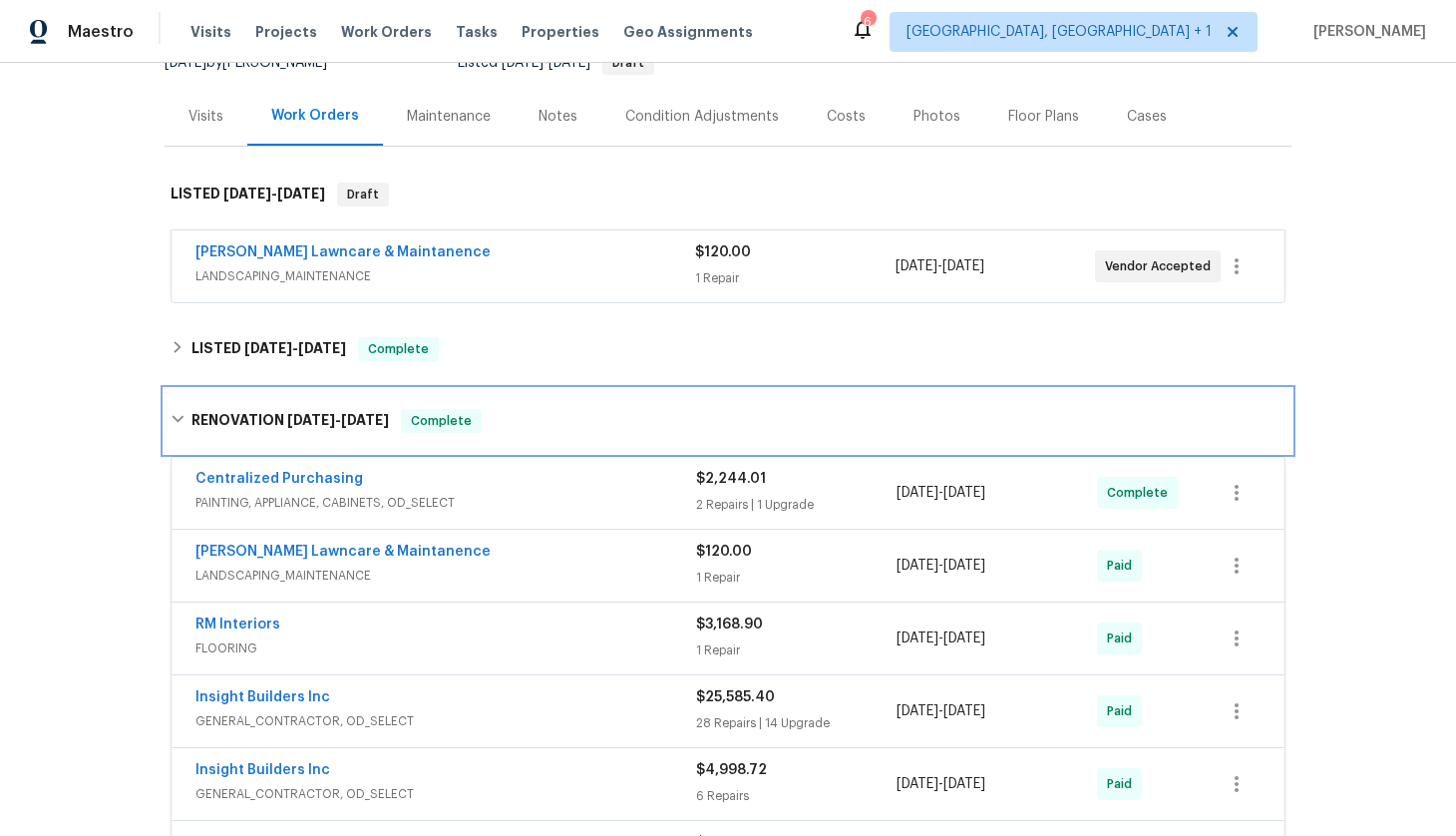click on "RENOVATION   6/2/25  -  6/20/25" at bounding box center (290, 421) 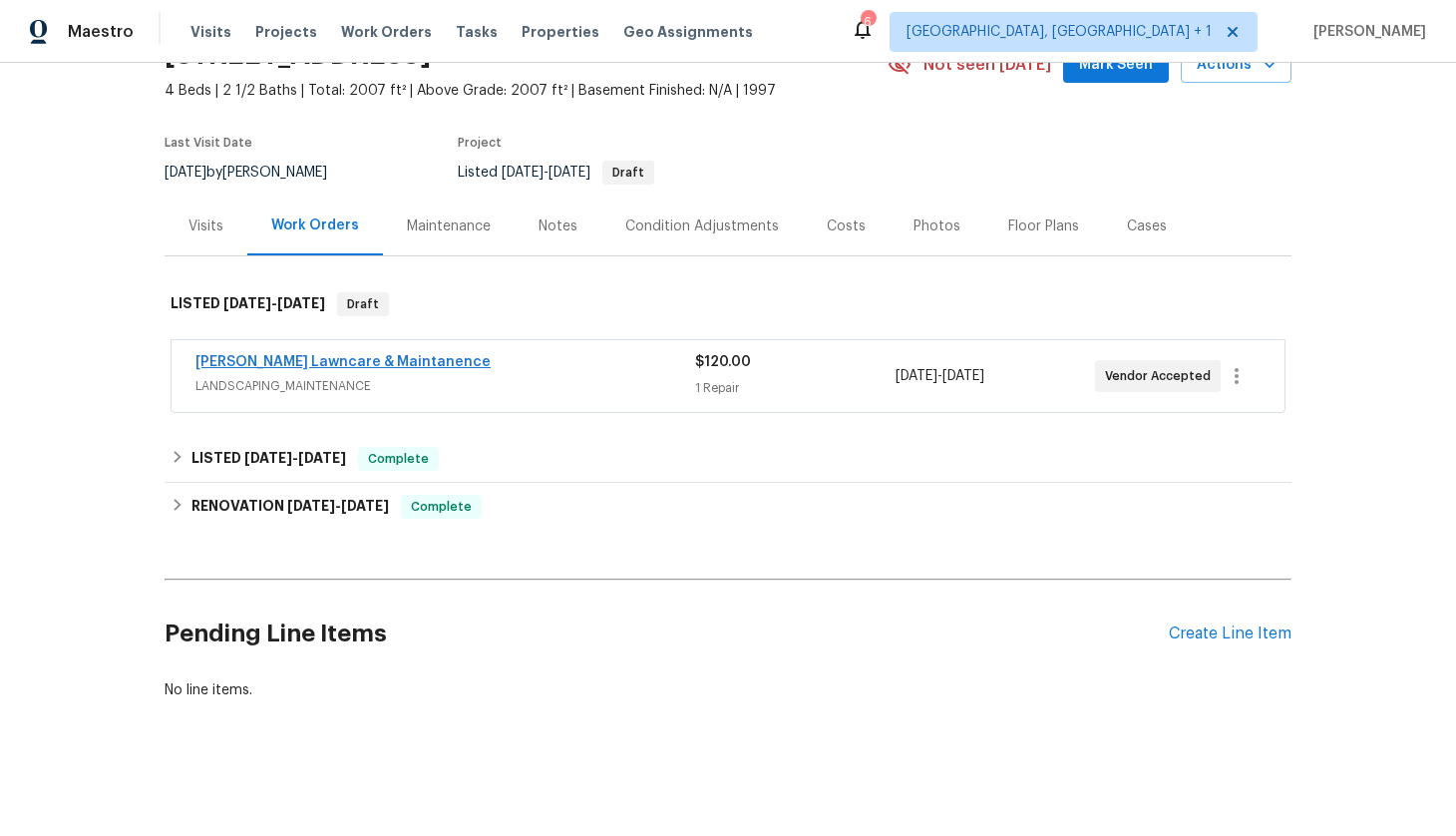 scroll, scrollTop: 103, scrollLeft: 0, axis: vertical 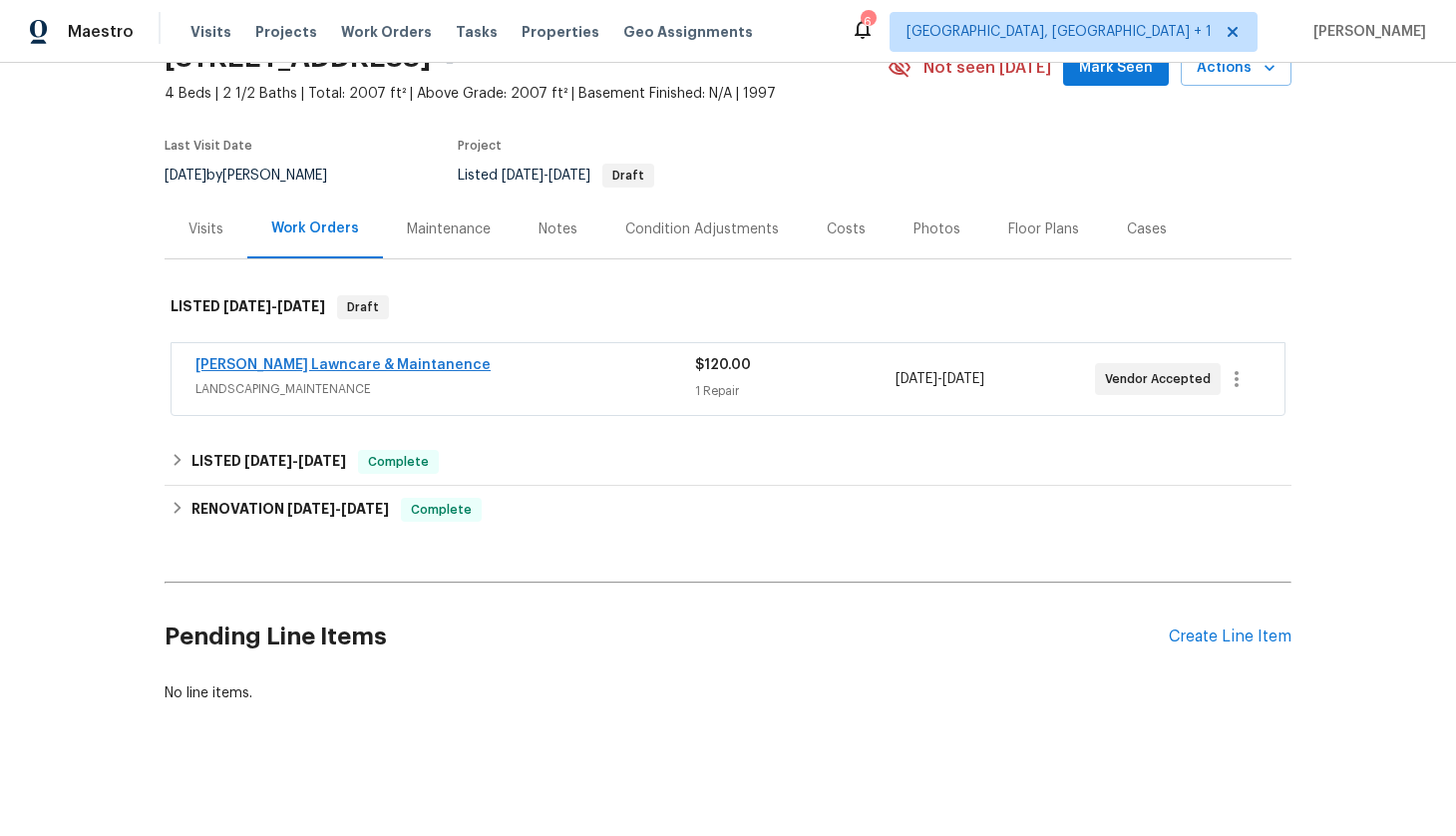 click on "Godinez Lawncare & Maintanence LANDSCAPING_MAINTENANCE $120.00 1 Repair 7/10/2025  -  7/14/2025 Vendor Accepted" at bounding box center (728, 379) 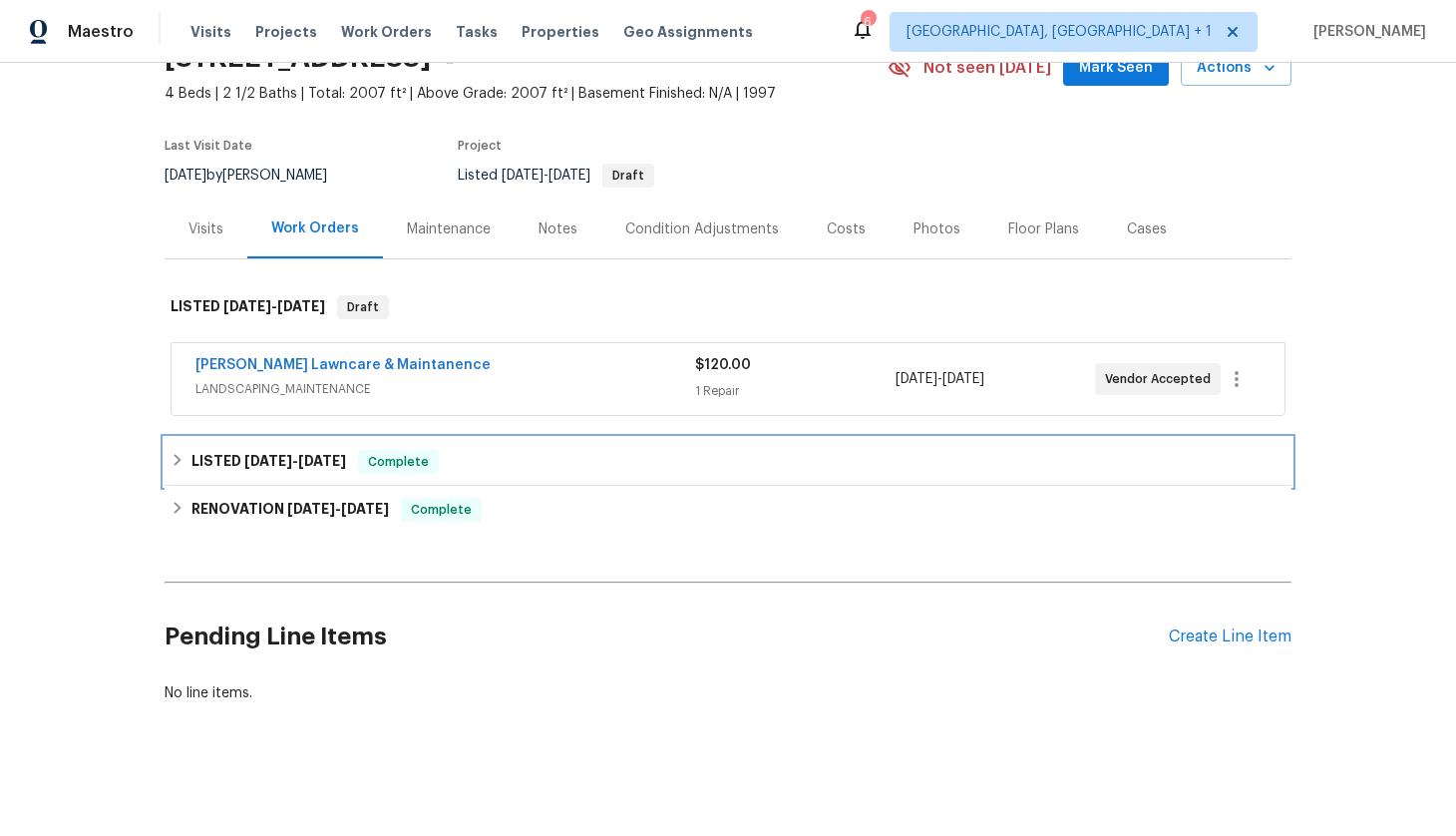 click on "LISTED   6/18/25  -  6/20/25" at bounding box center [268, 462] 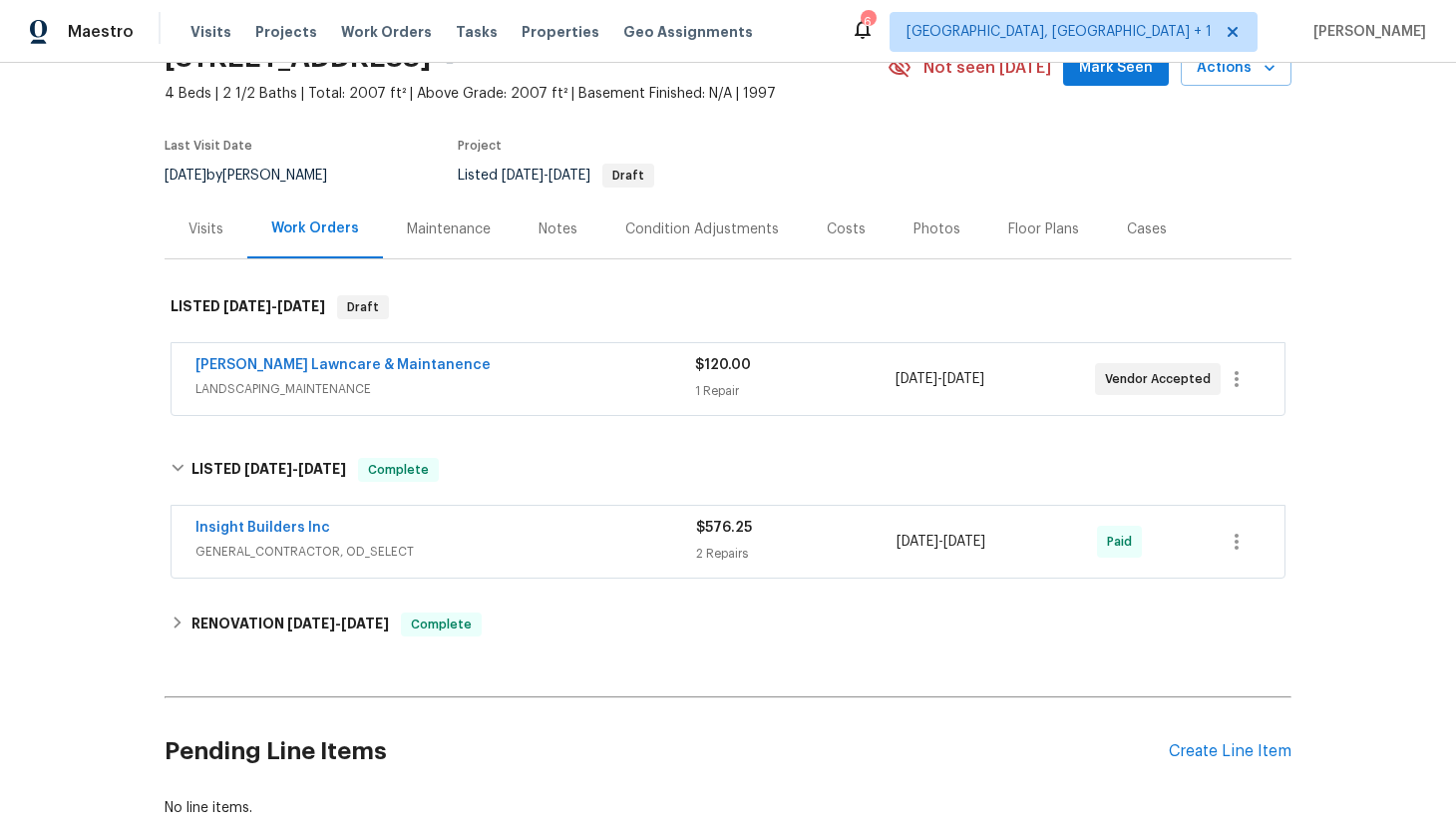 click on "Insight Builders Inc GENERAL_CONTRACTOR, OD_SELECT" at bounding box center [446, 540] 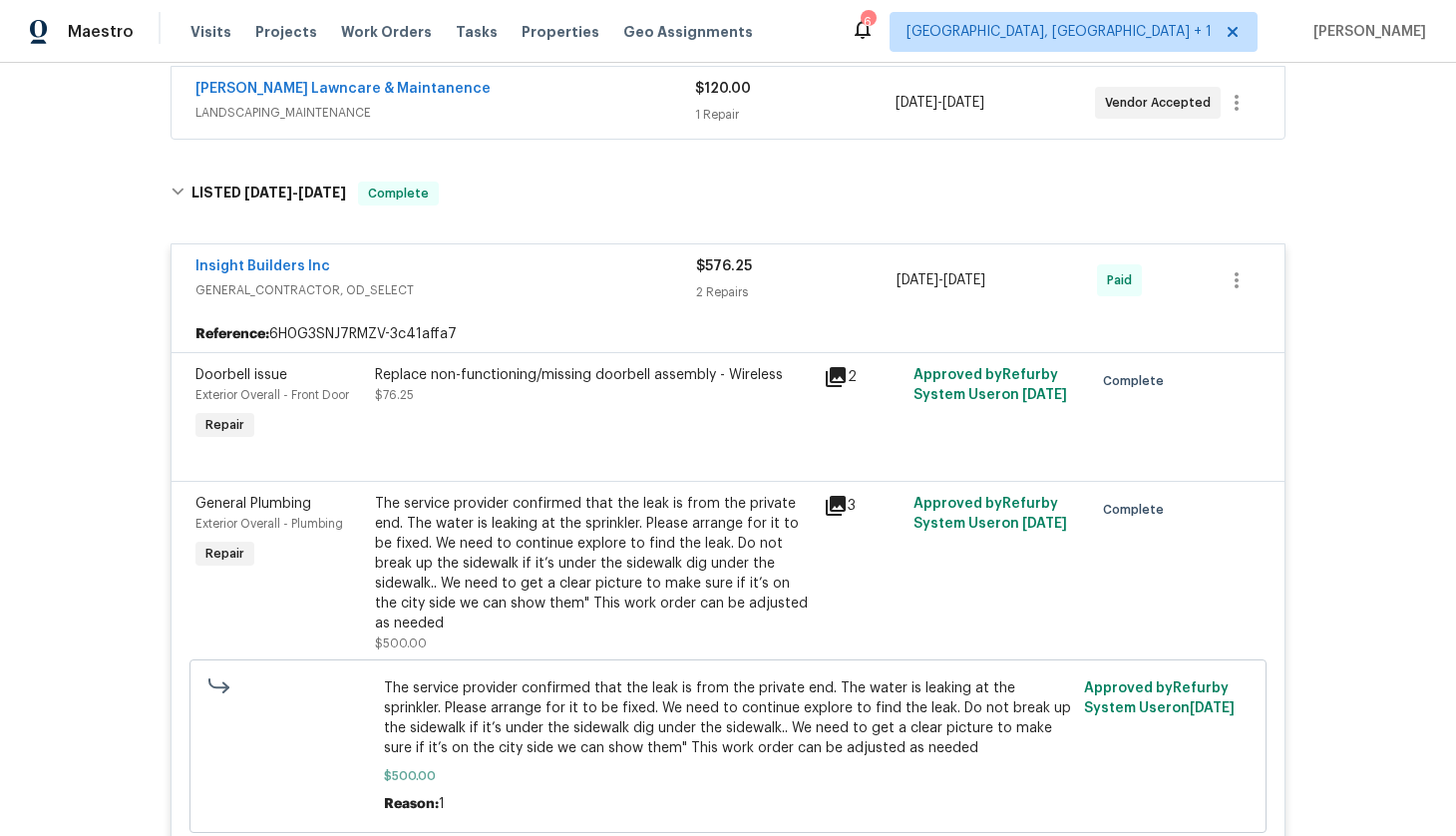 scroll, scrollTop: 457, scrollLeft: 0, axis: vertical 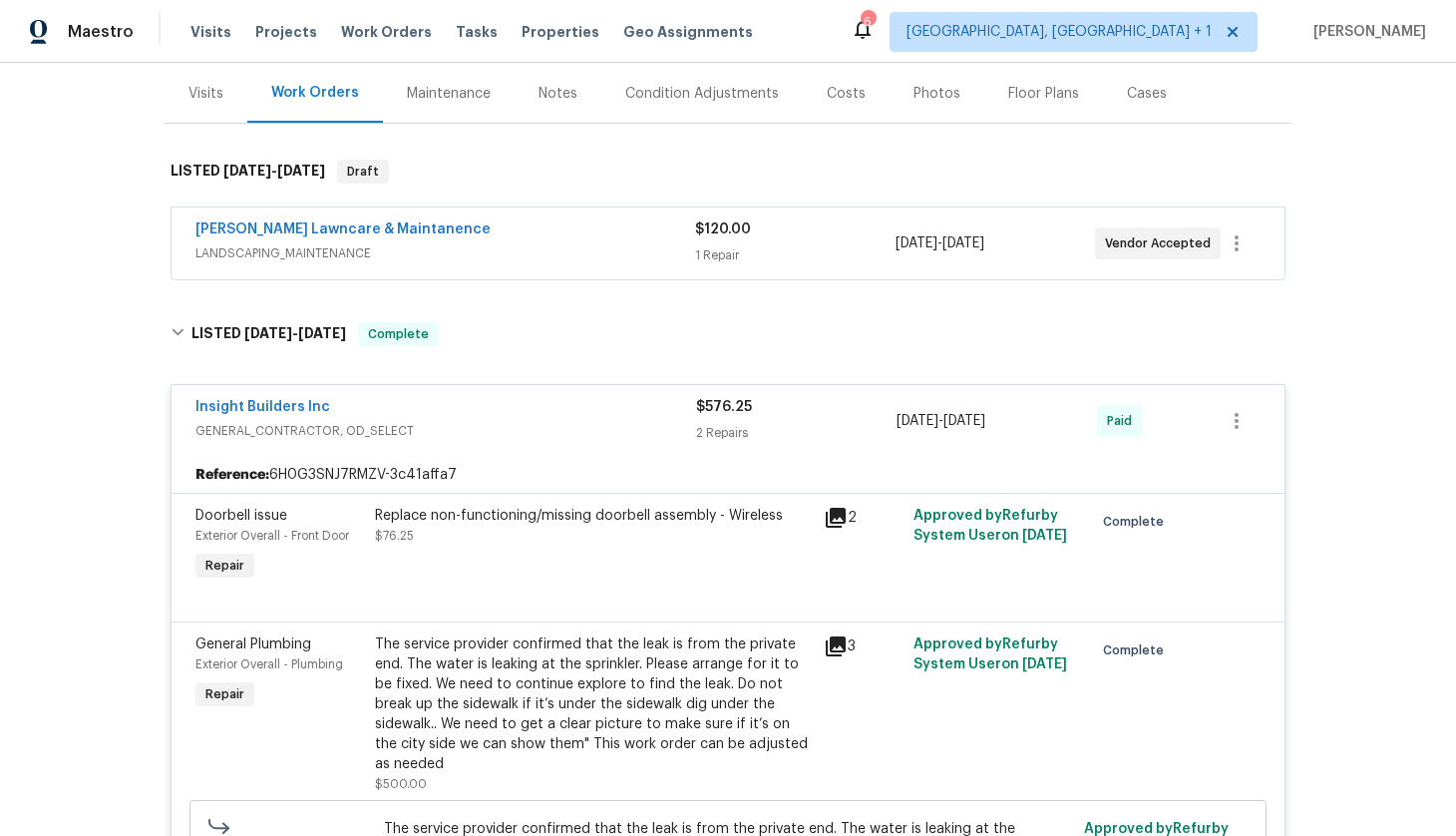 click on "Insight Builders Inc" at bounding box center (446, 409) 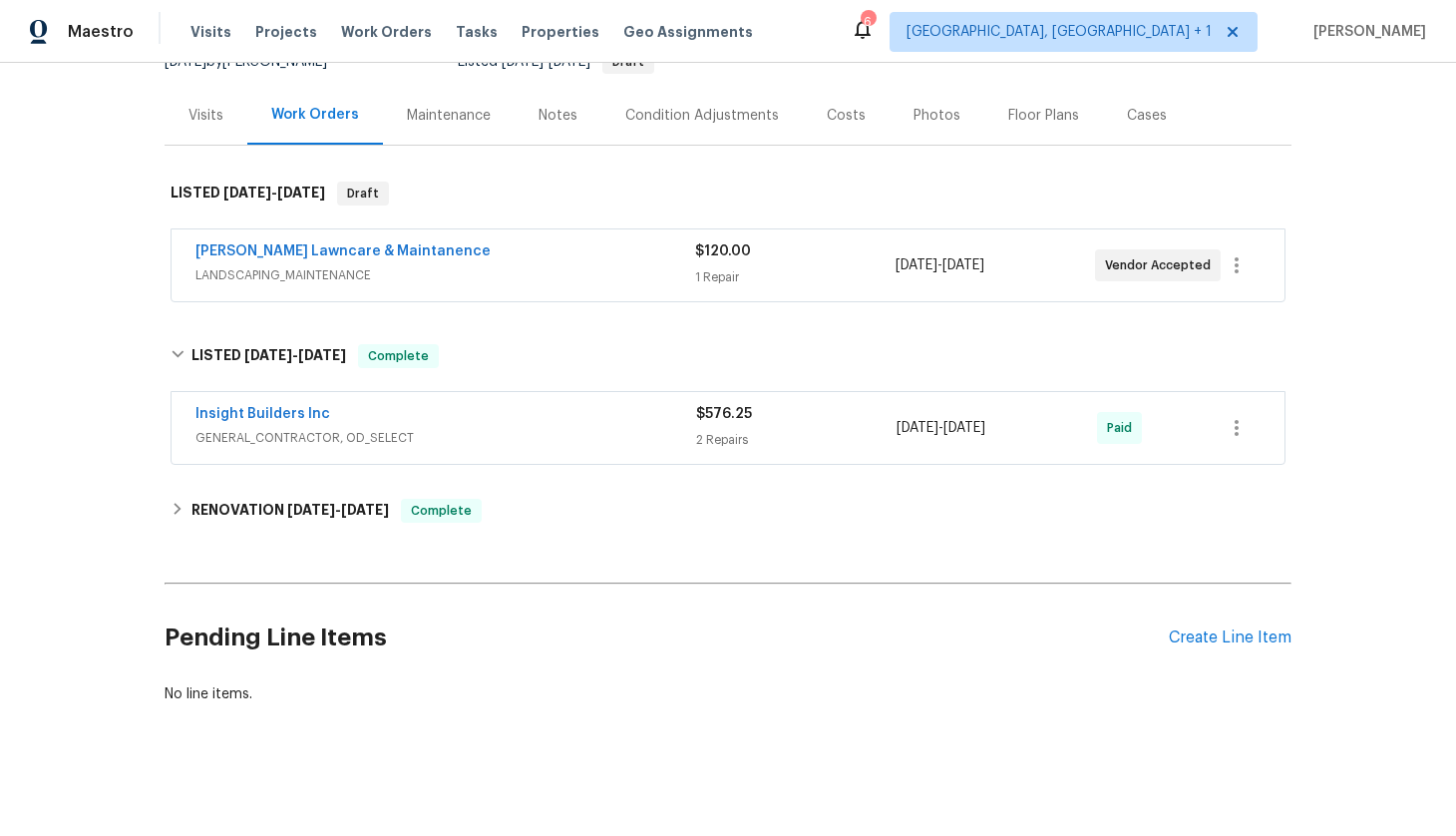 scroll, scrollTop: 0, scrollLeft: 0, axis: both 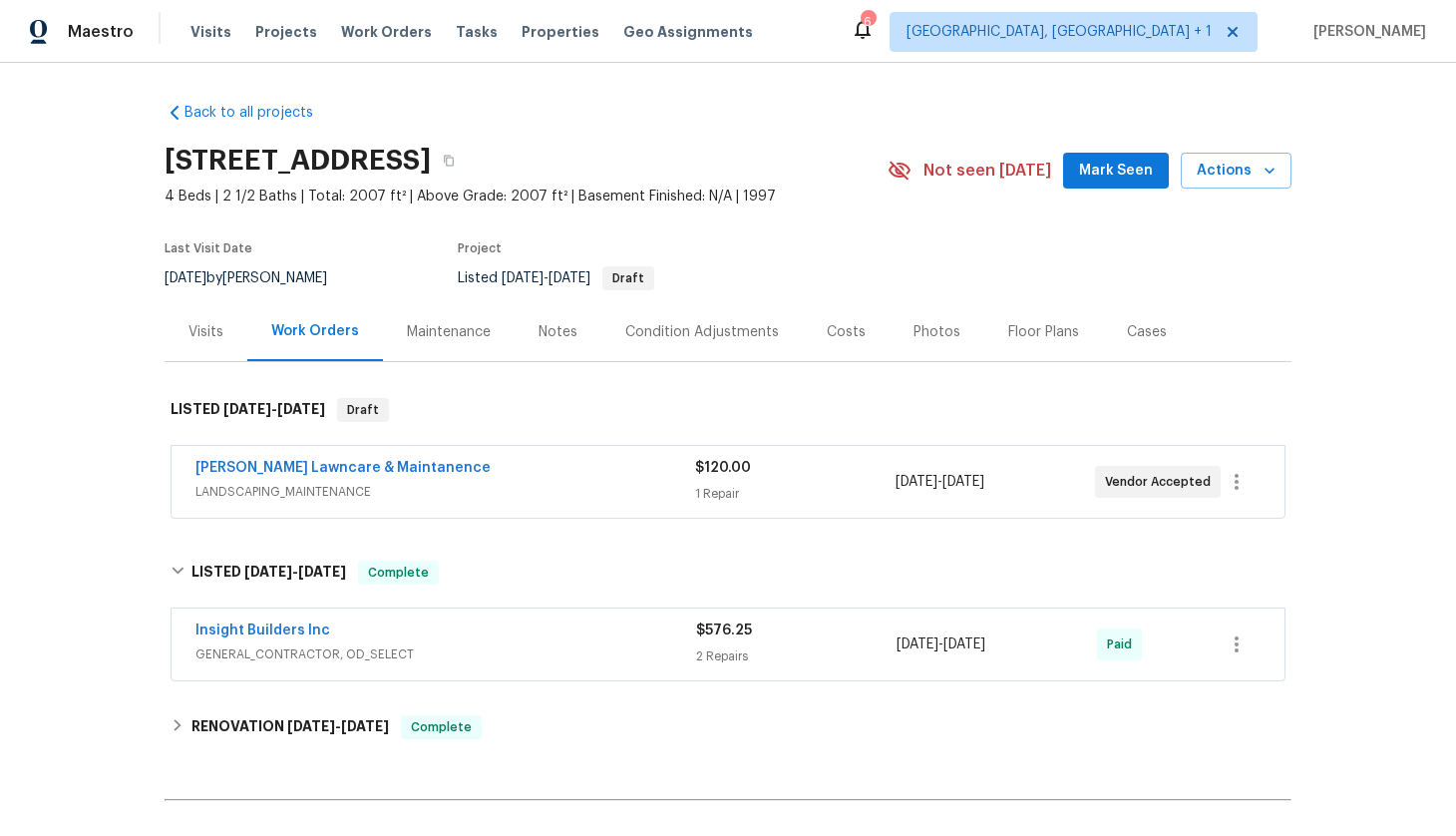 click on "Visits" at bounding box center (205, 332) 